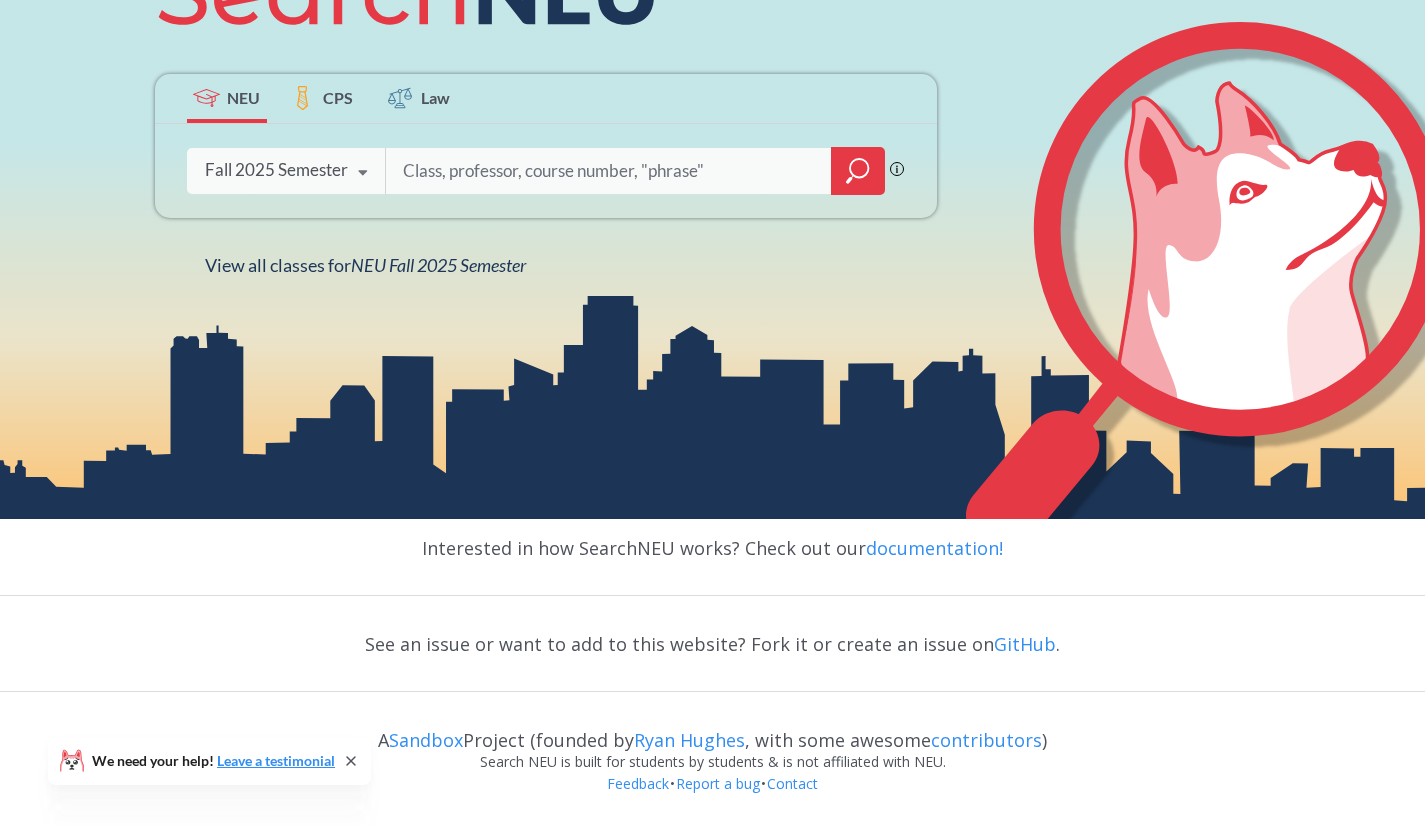 scroll, scrollTop: 0, scrollLeft: 0, axis: both 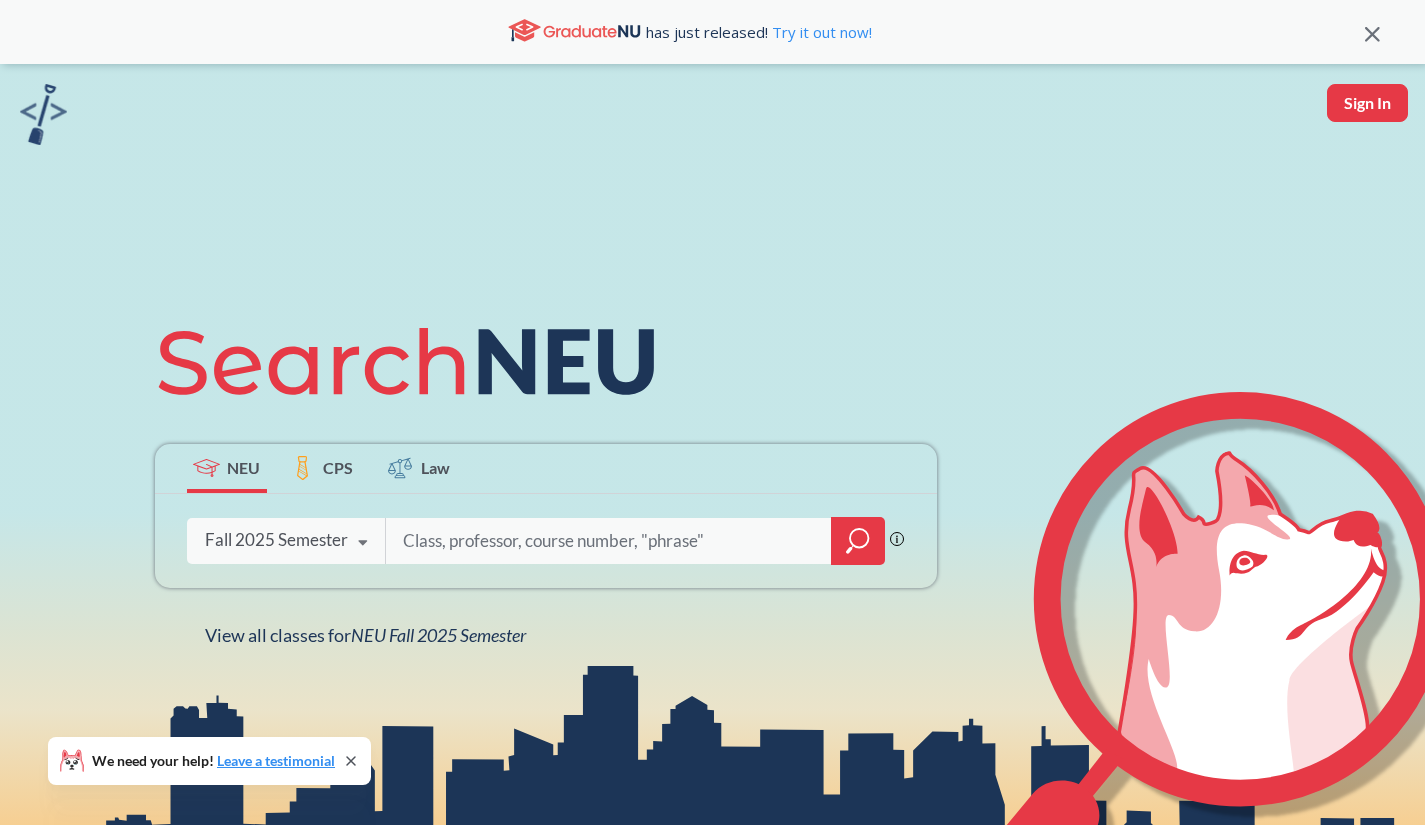 click on "CPS" at bounding box center (323, 468) 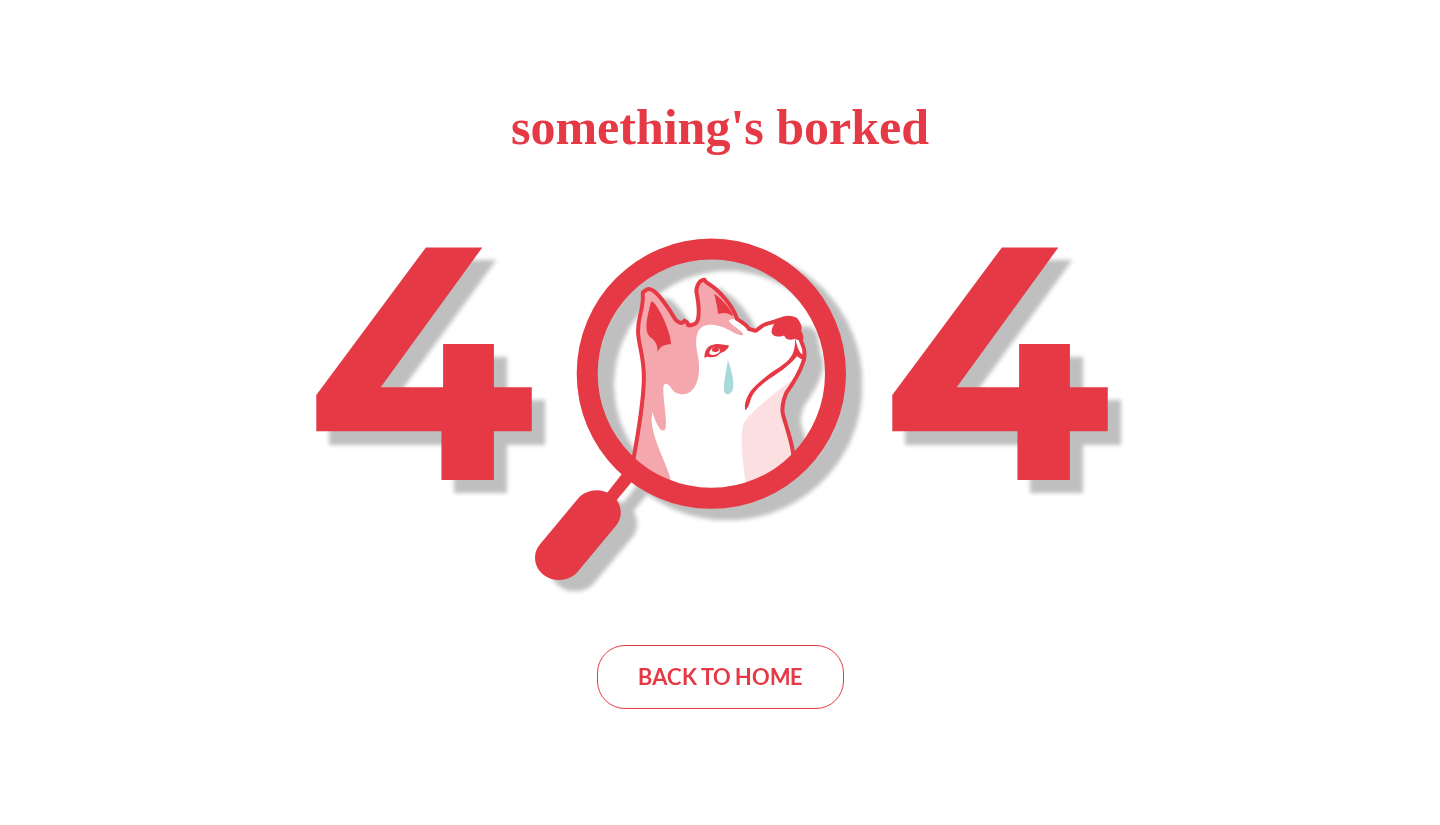 scroll, scrollTop: 0, scrollLeft: 0, axis: both 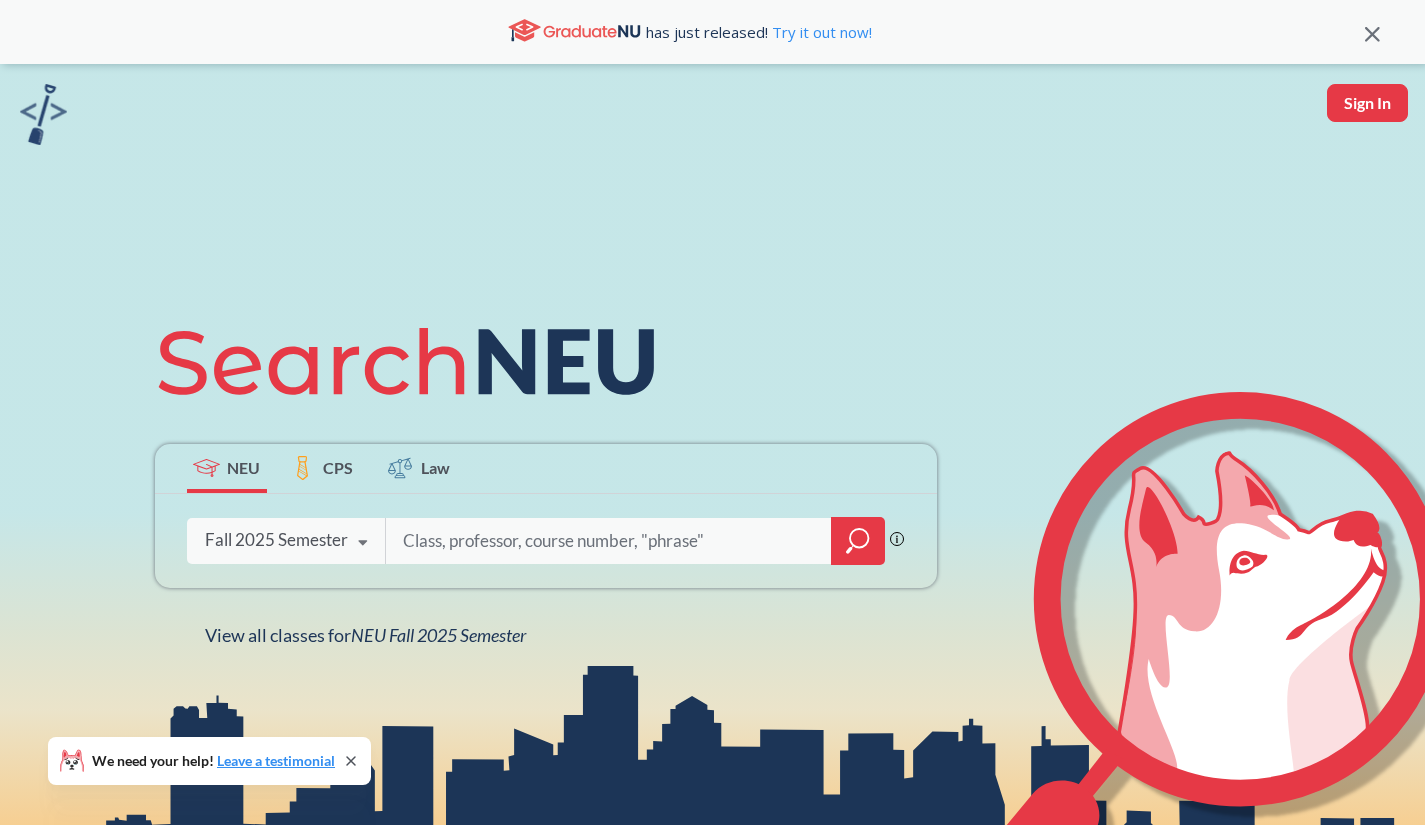 click on "Law" at bounding box center (435, 467) 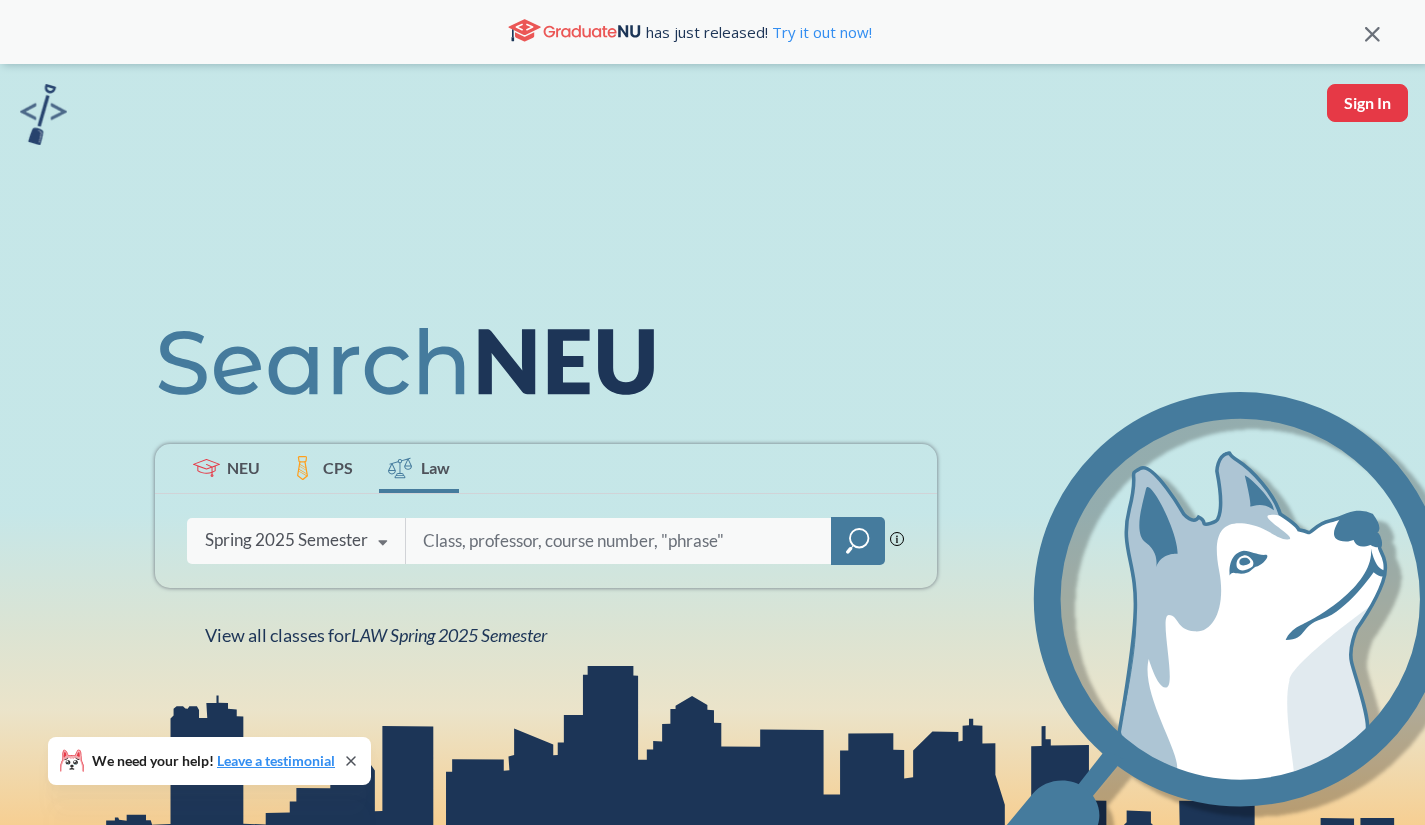 click on "NEU" at bounding box center [243, 467] 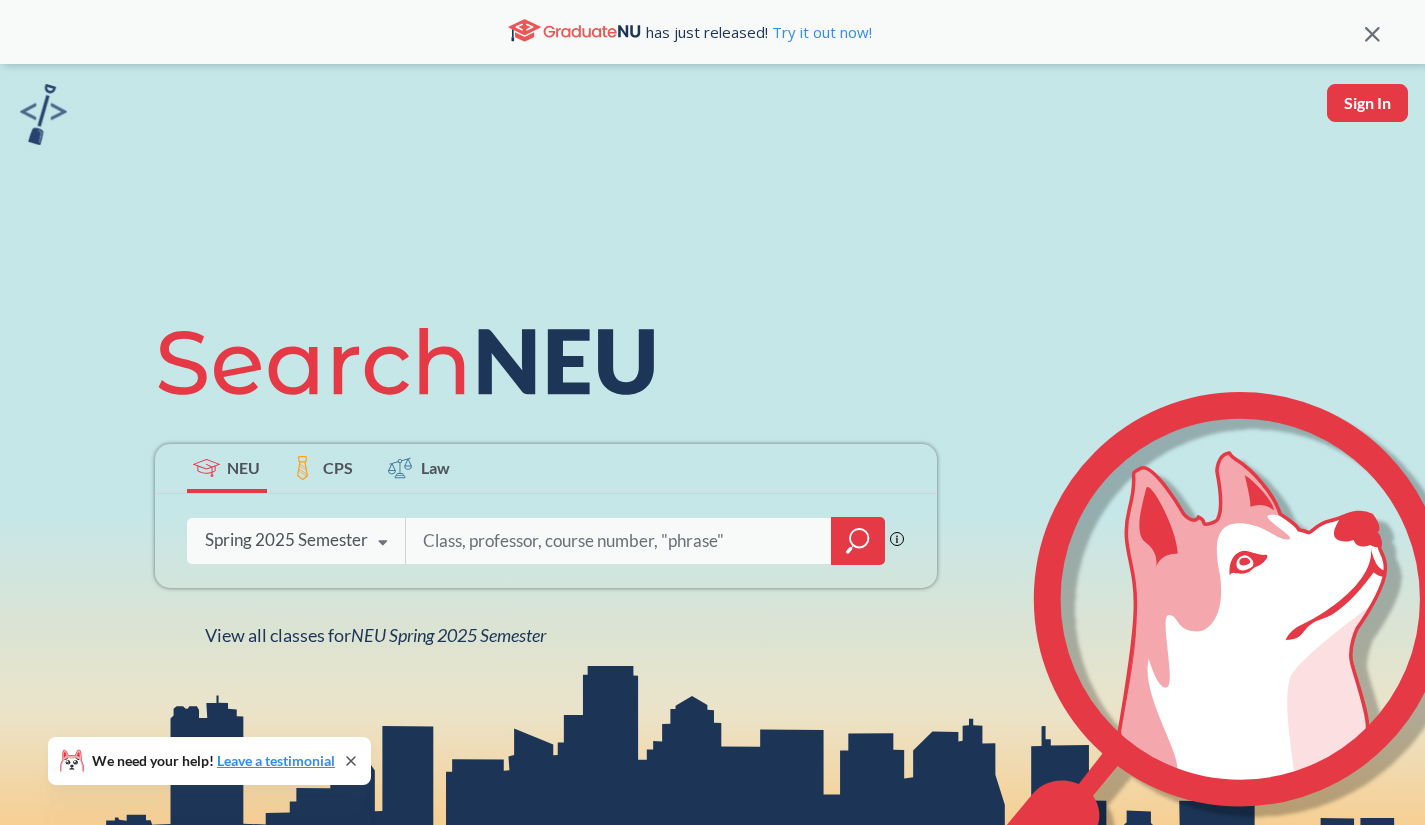 click on "Sign In" at bounding box center (1367, 103) 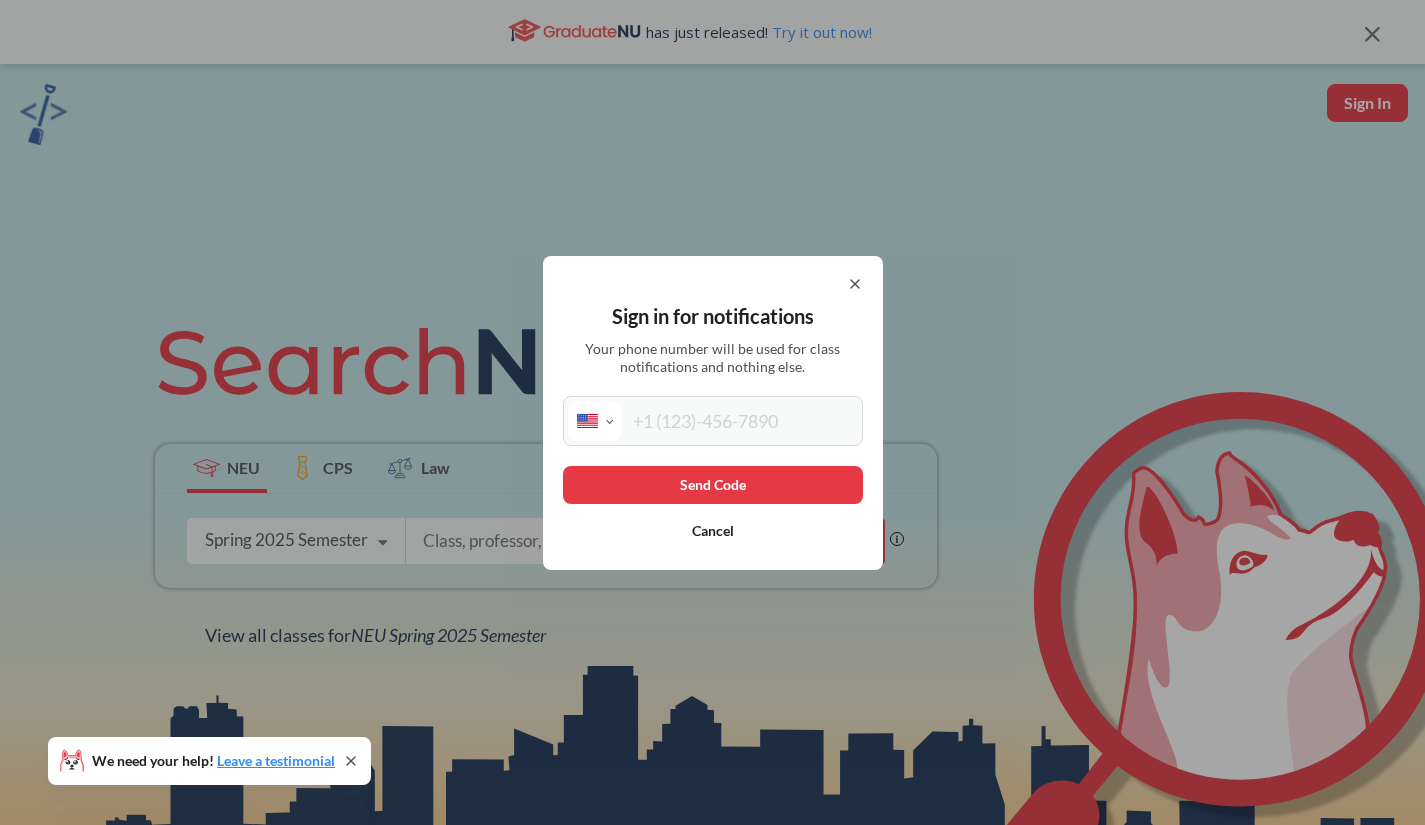 click at bounding box center (739, 421) 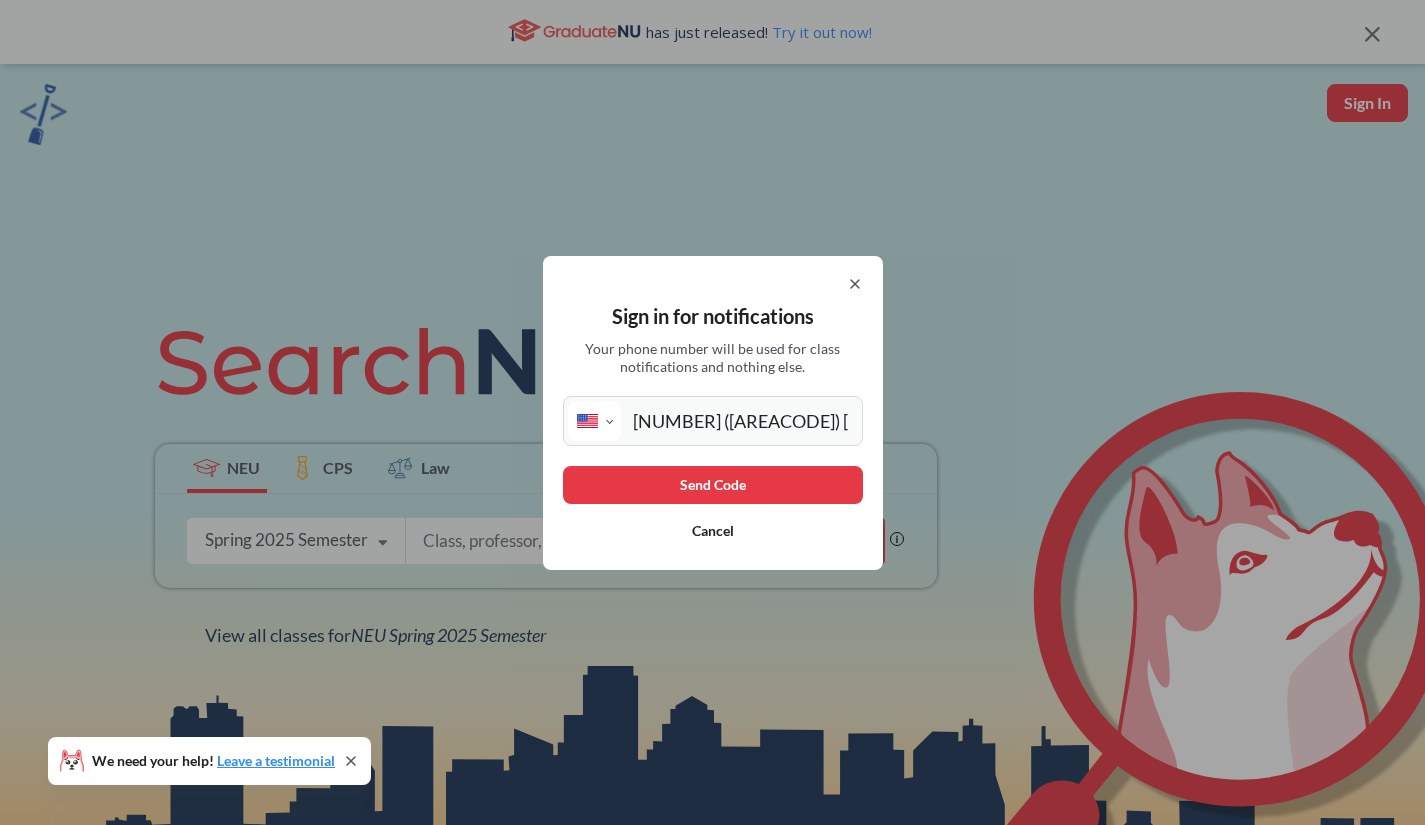 click on "Send Code" at bounding box center [713, 485] 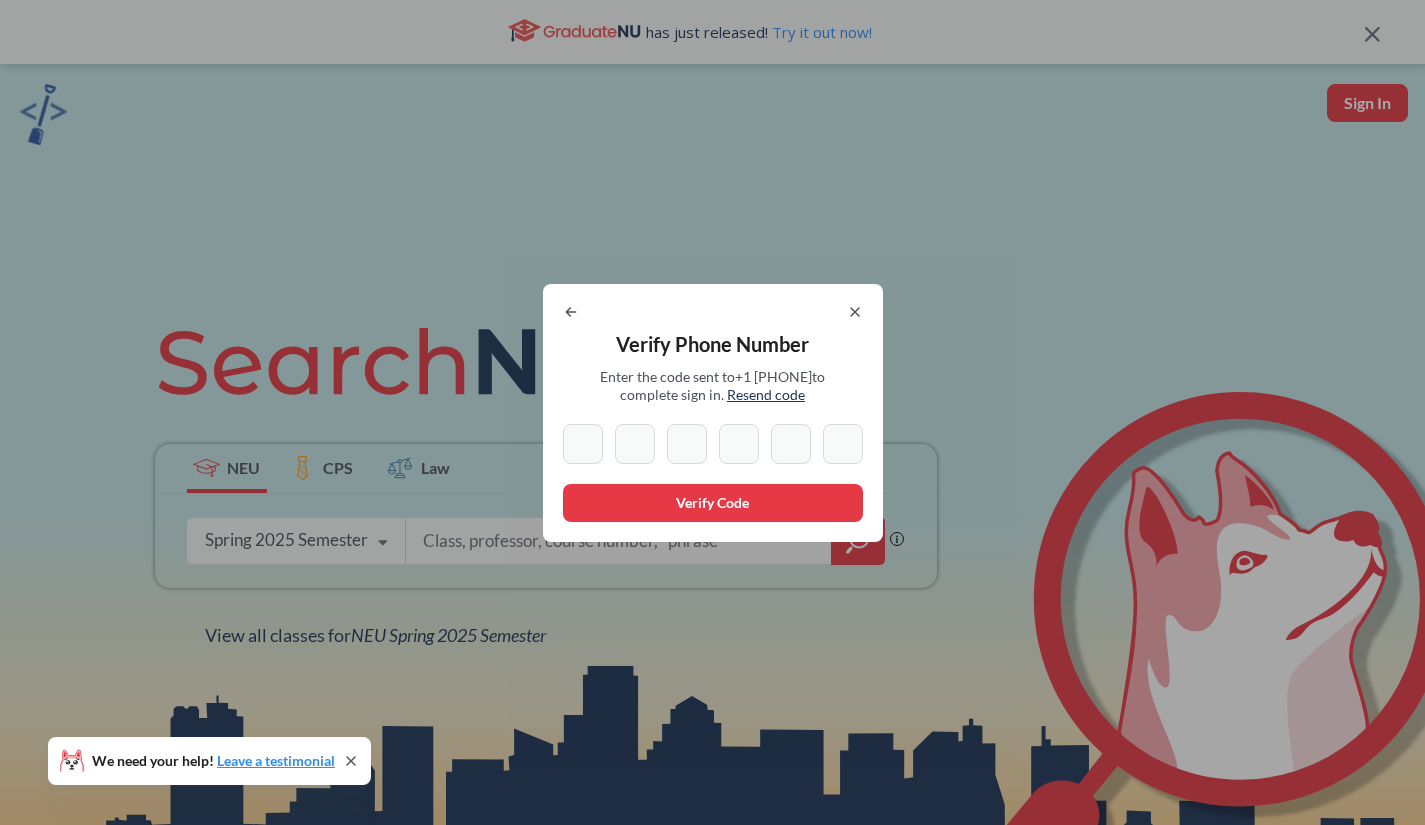 type on "7" 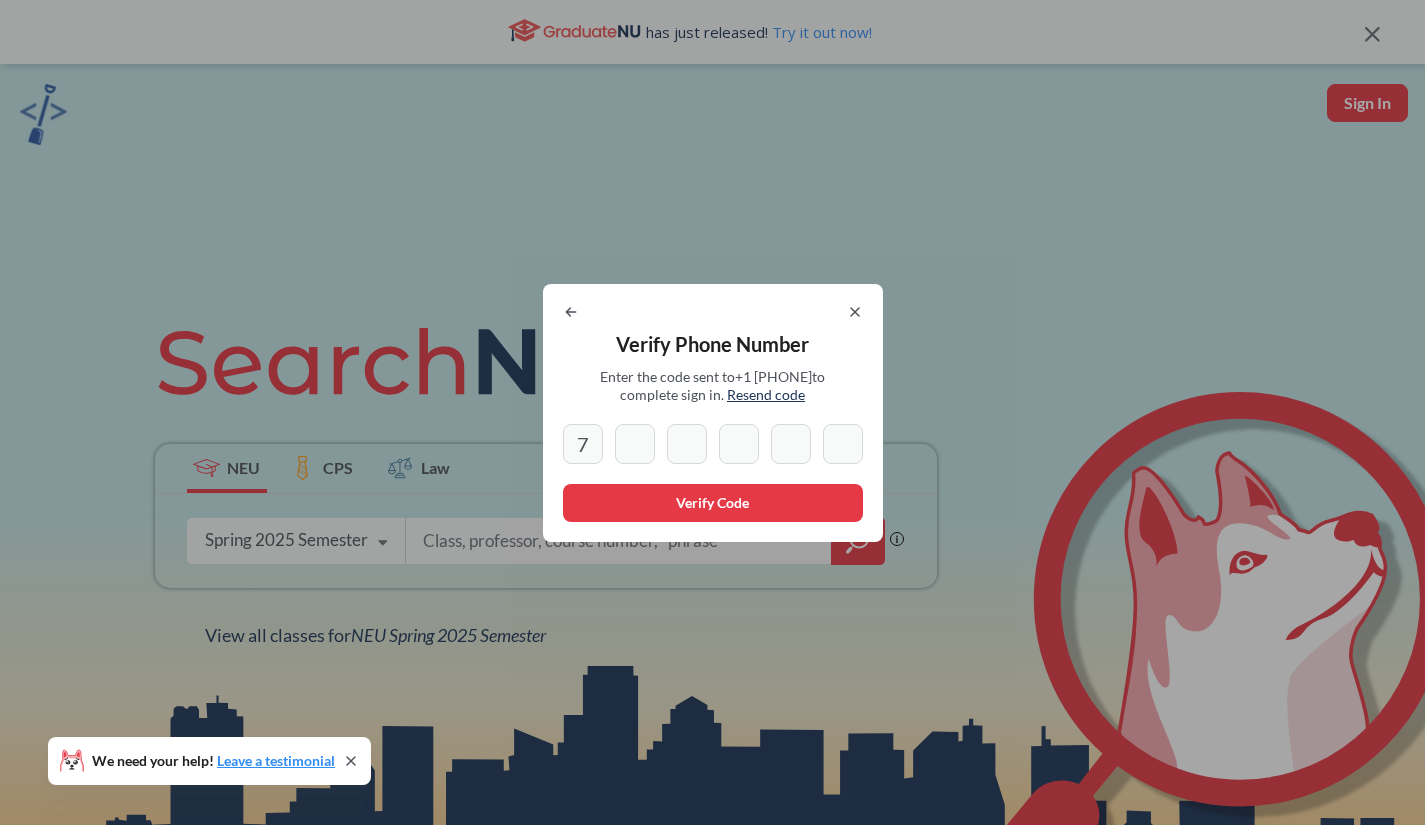 type on "2" 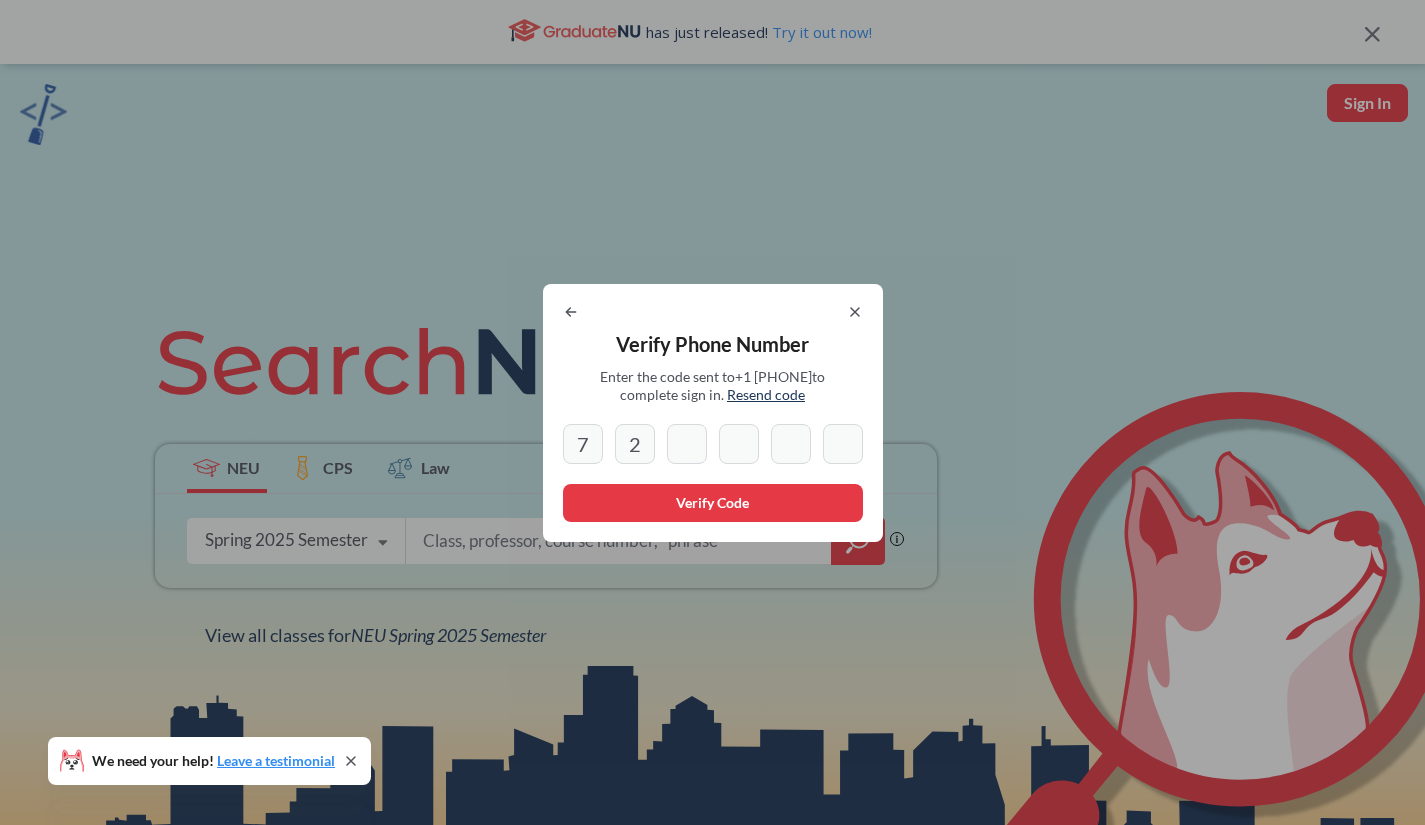 type on "8" 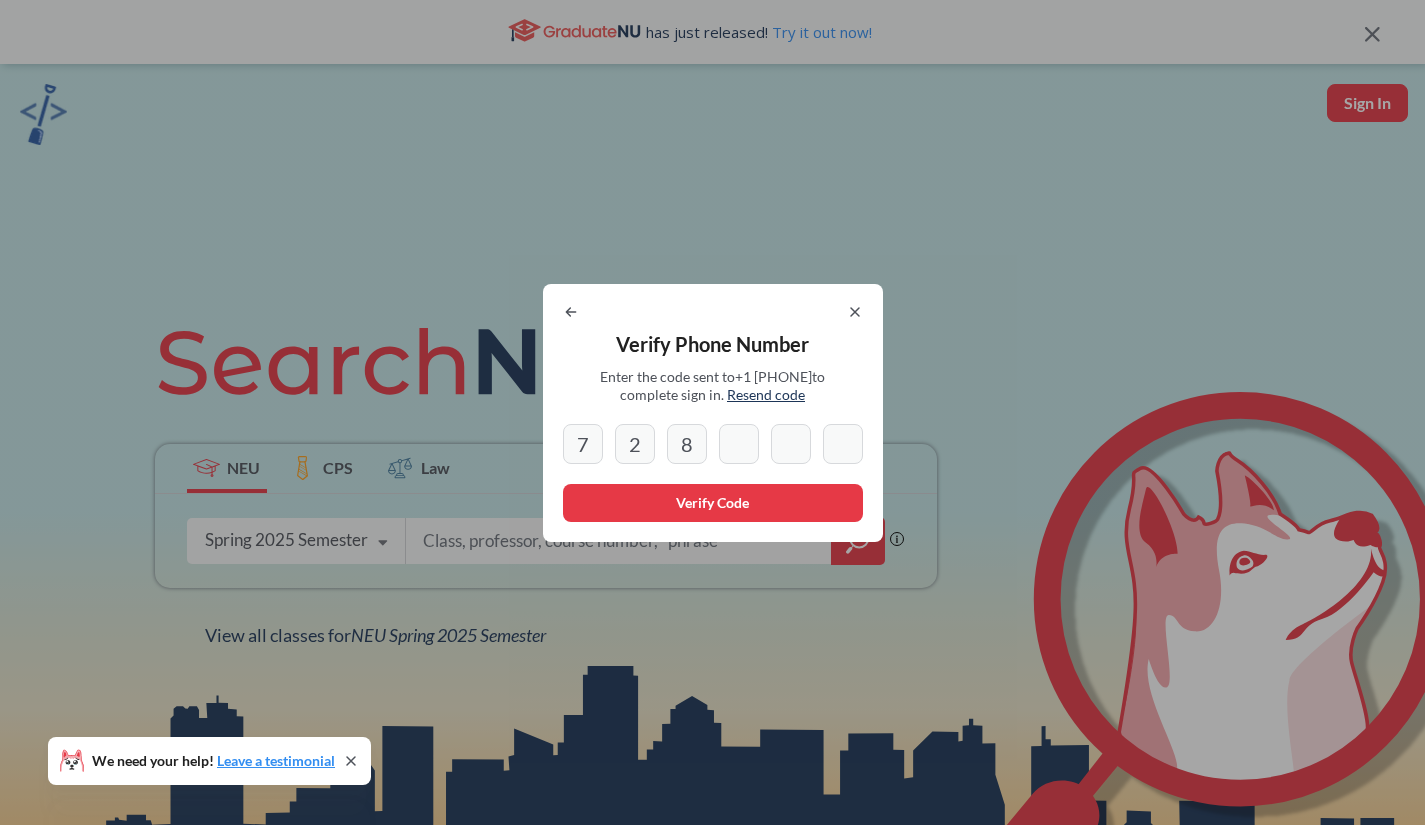 type on "7" 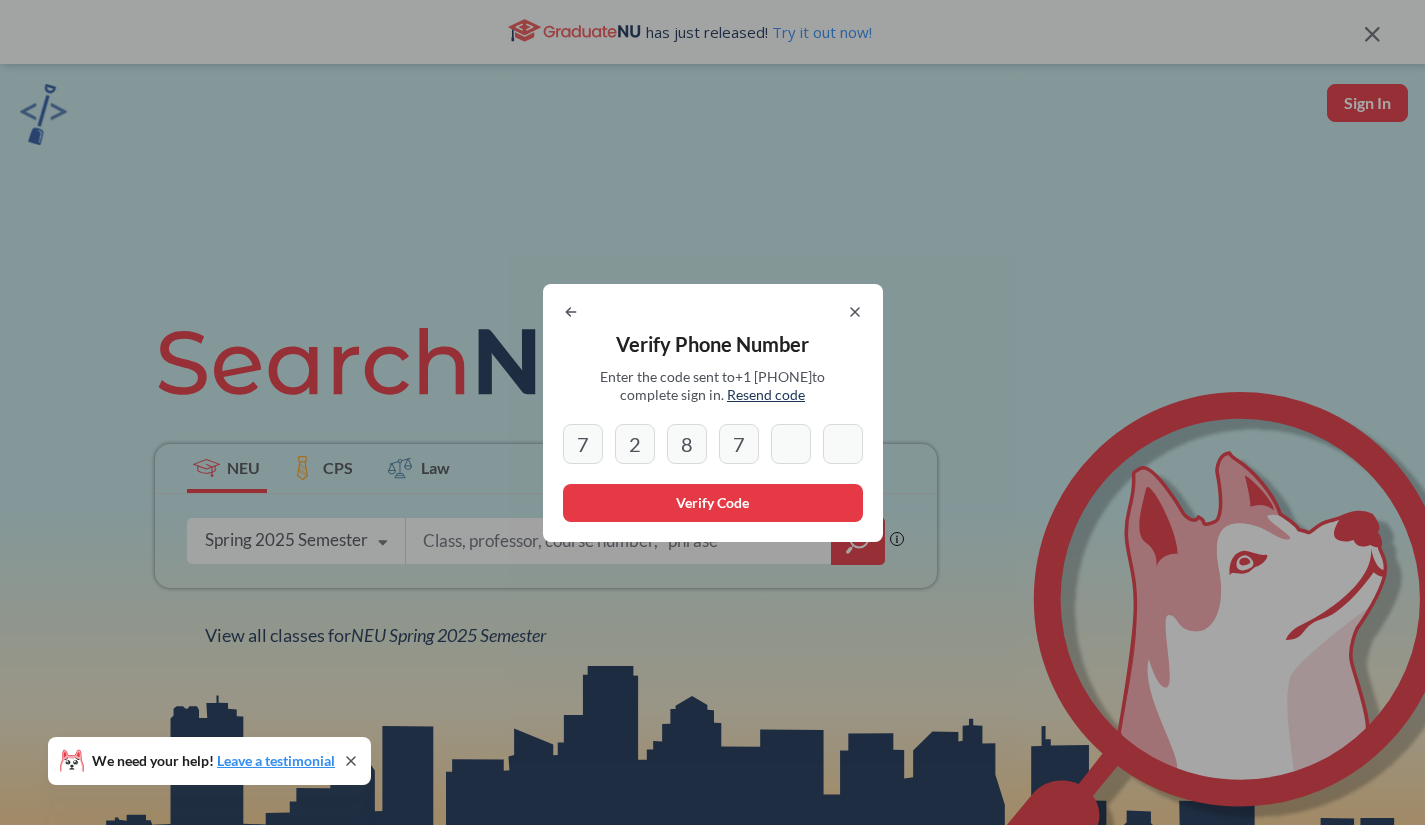 type on "8" 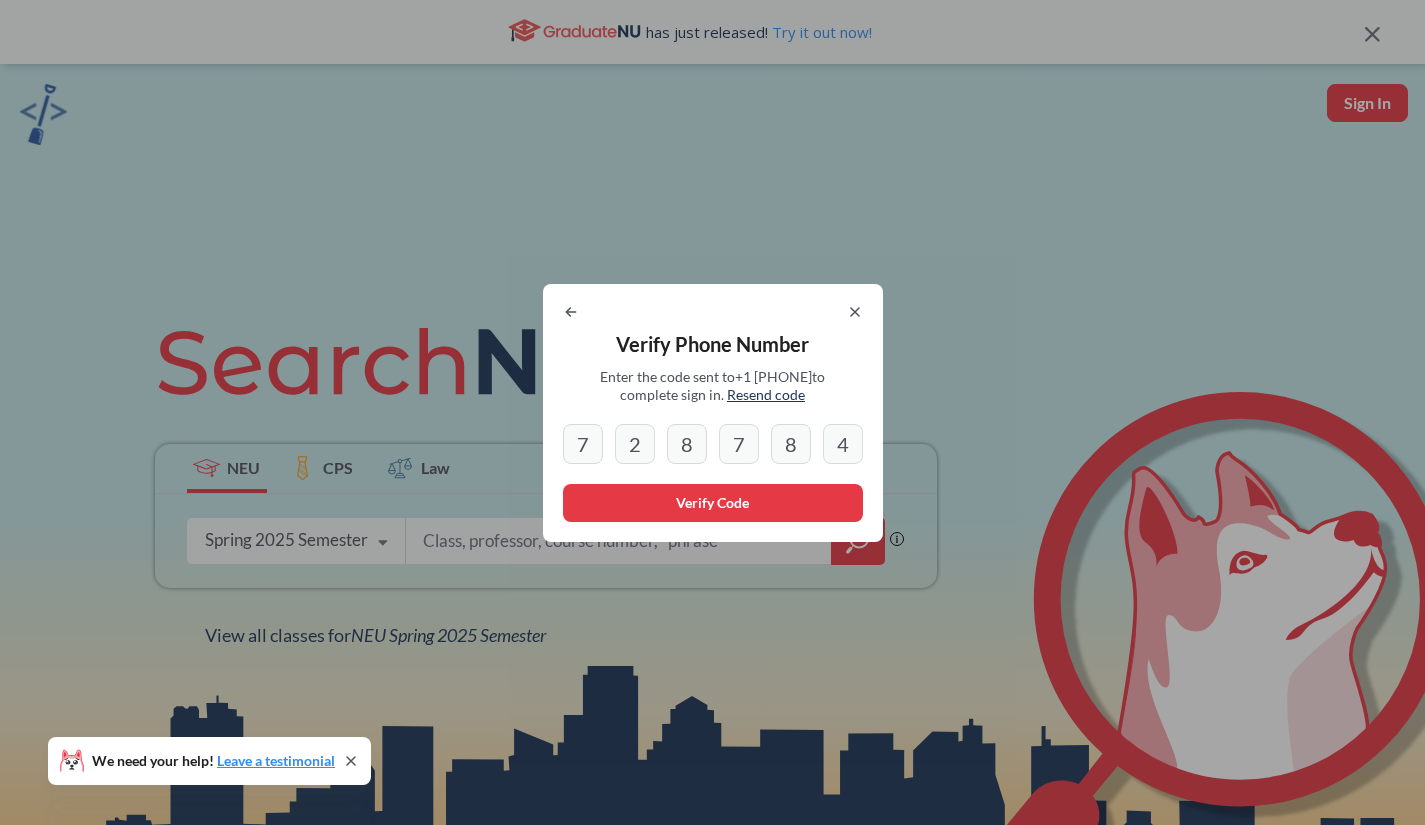 type on "4" 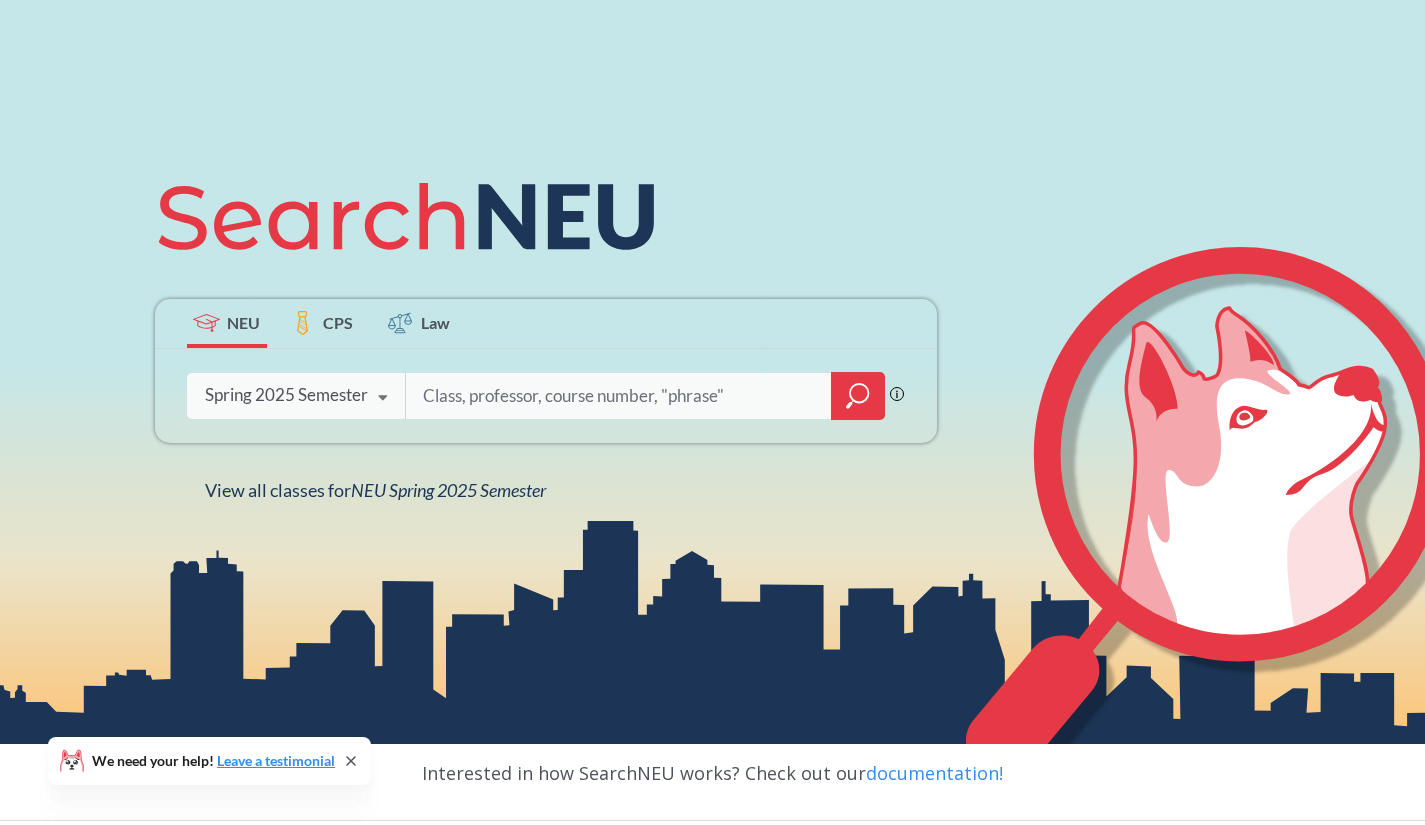 scroll, scrollTop: 0, scrollLeft: 0, axis: both 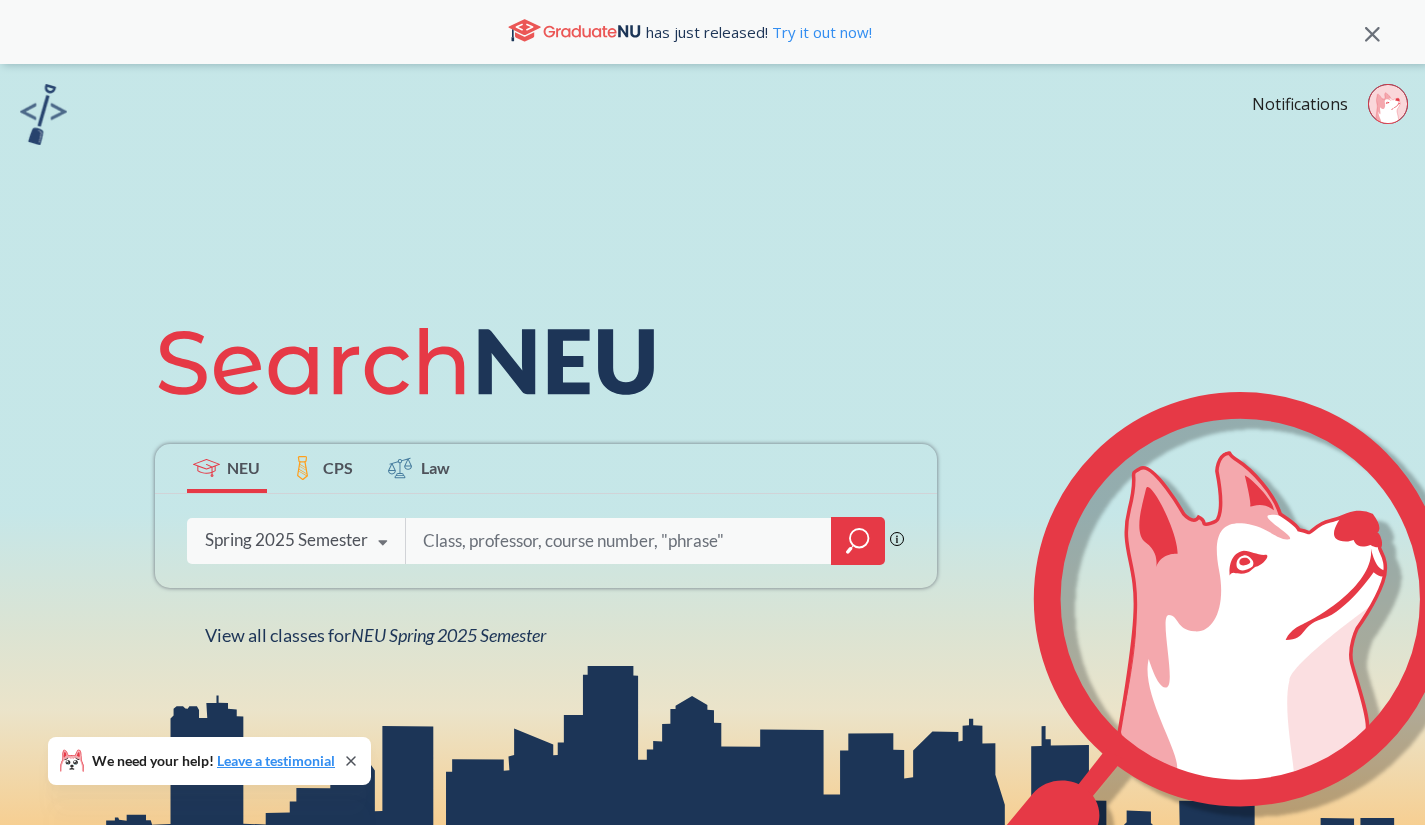 click at bounding box center [619, 541] 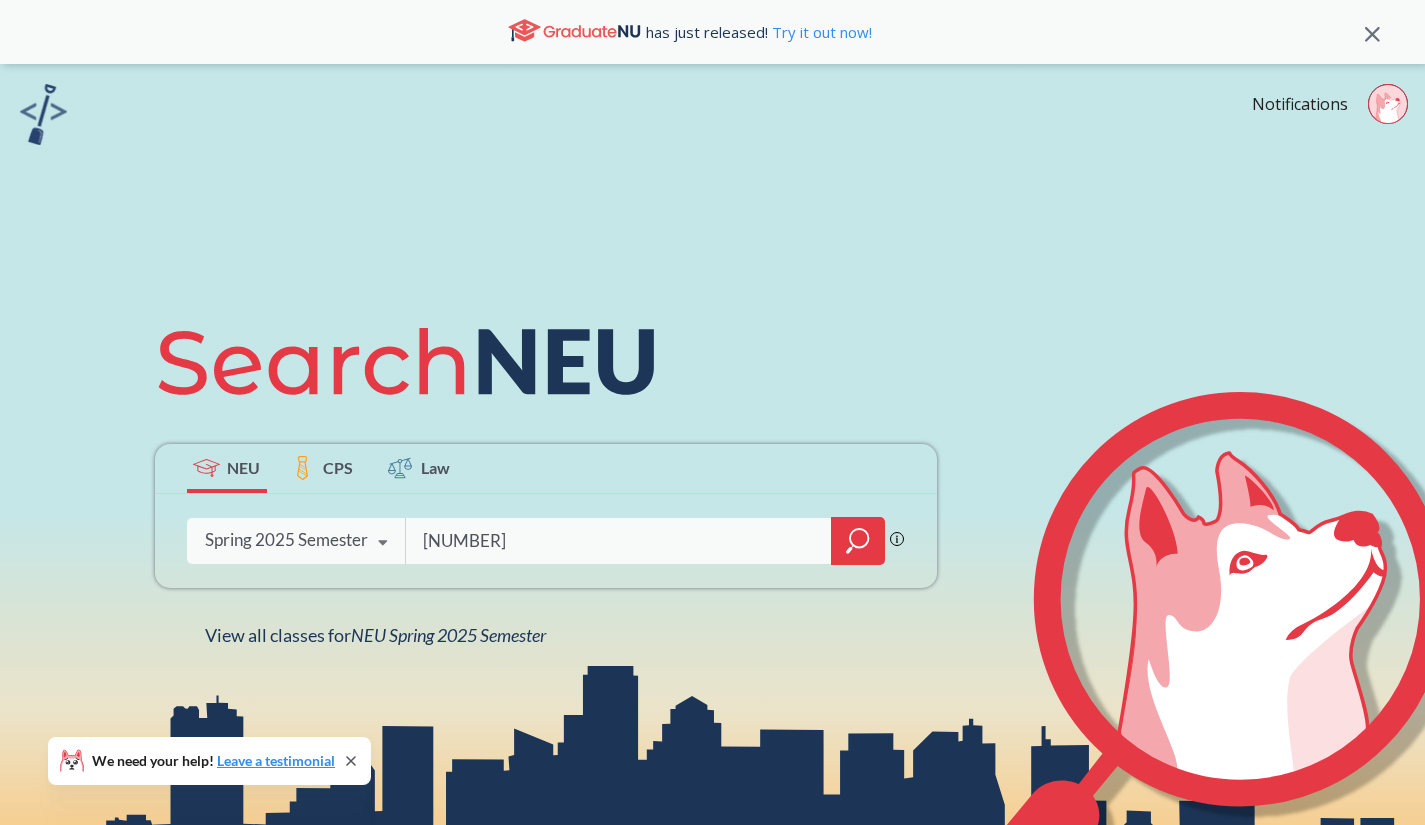 type on "[NUMBER]" 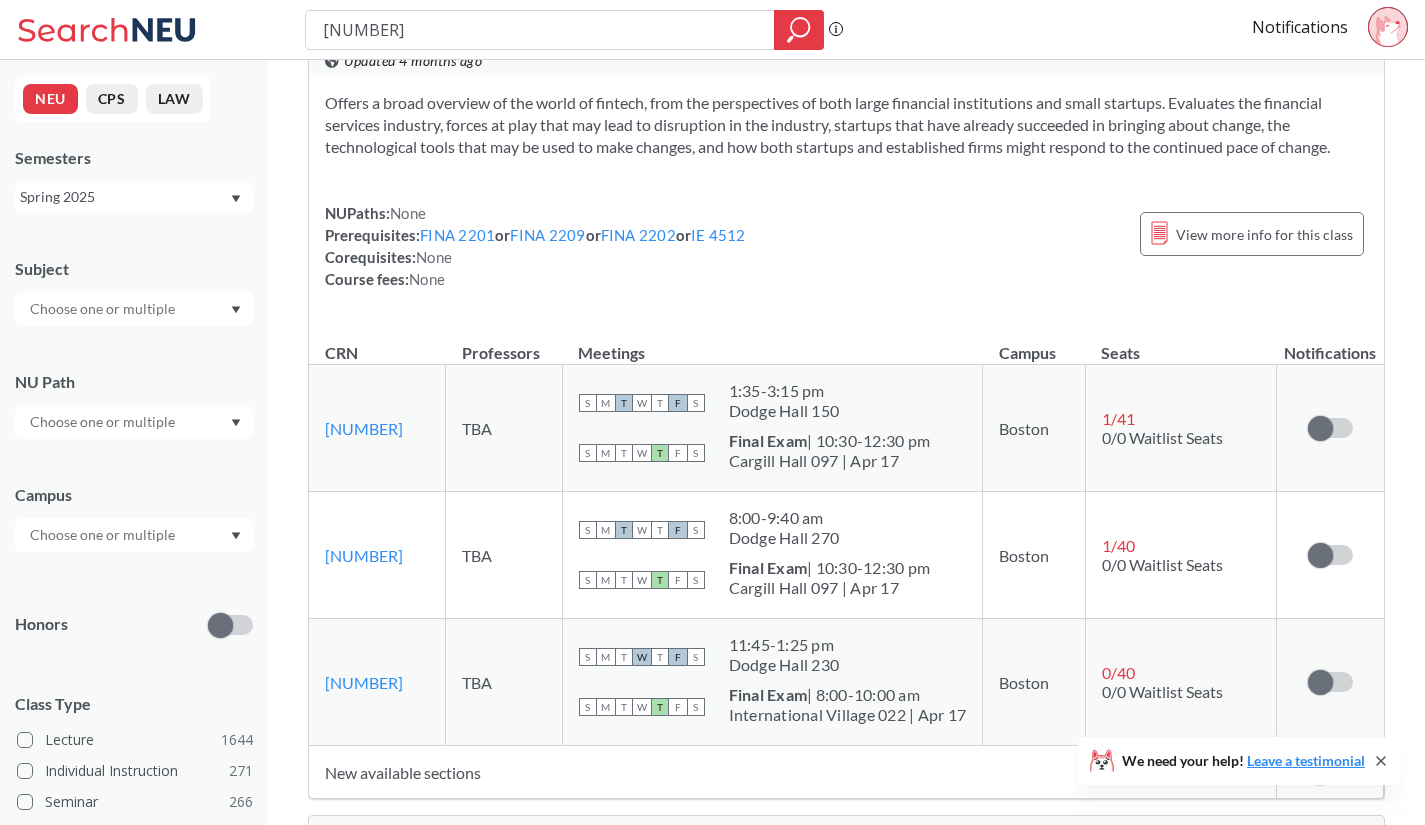 scroll, scrollTop: 70, scrollLeft: 0, axis: vertical 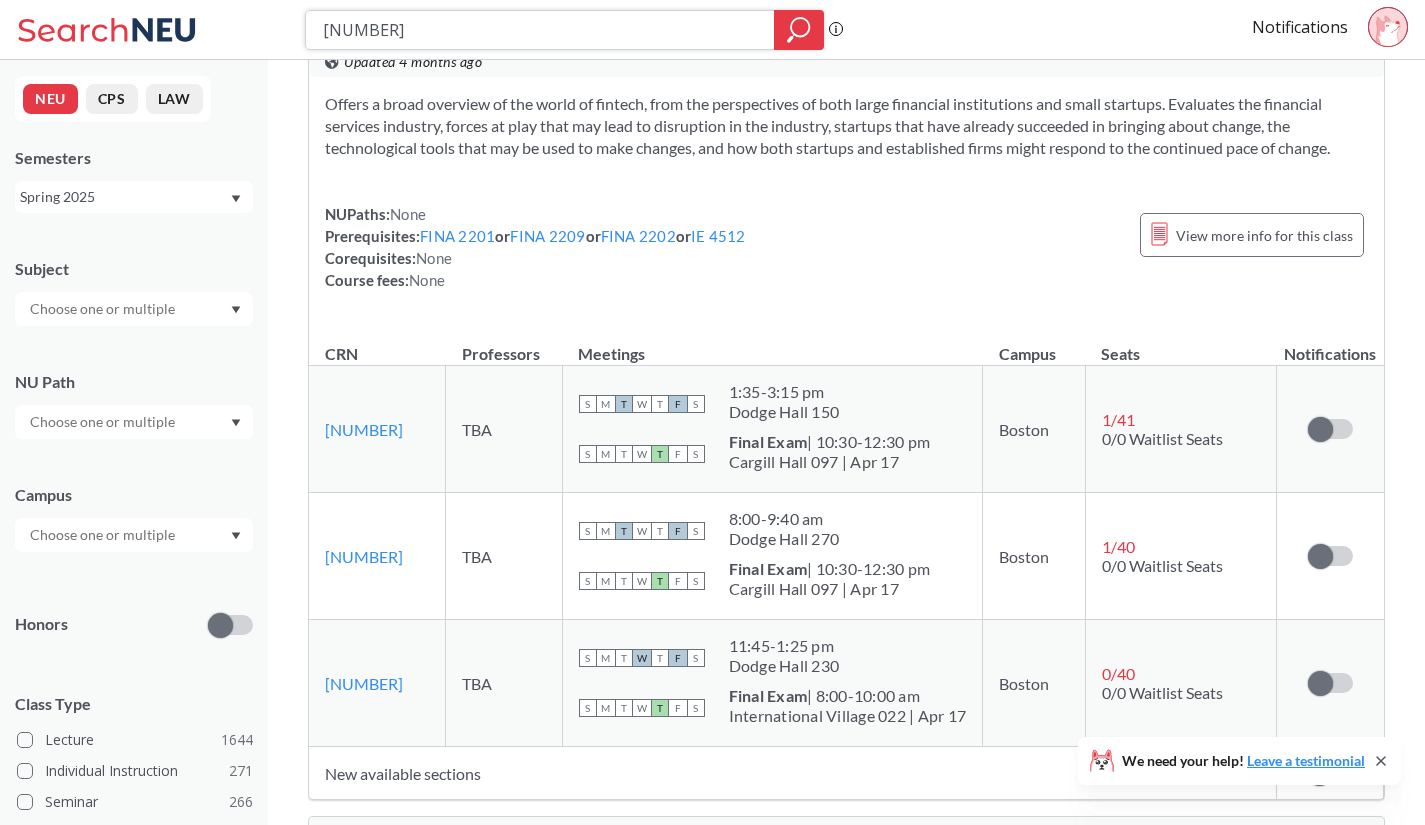 drag, startPoint x: 394, startPoint y: 28, endPoint x: 276, endPoint y: 35, distance: 118.20744 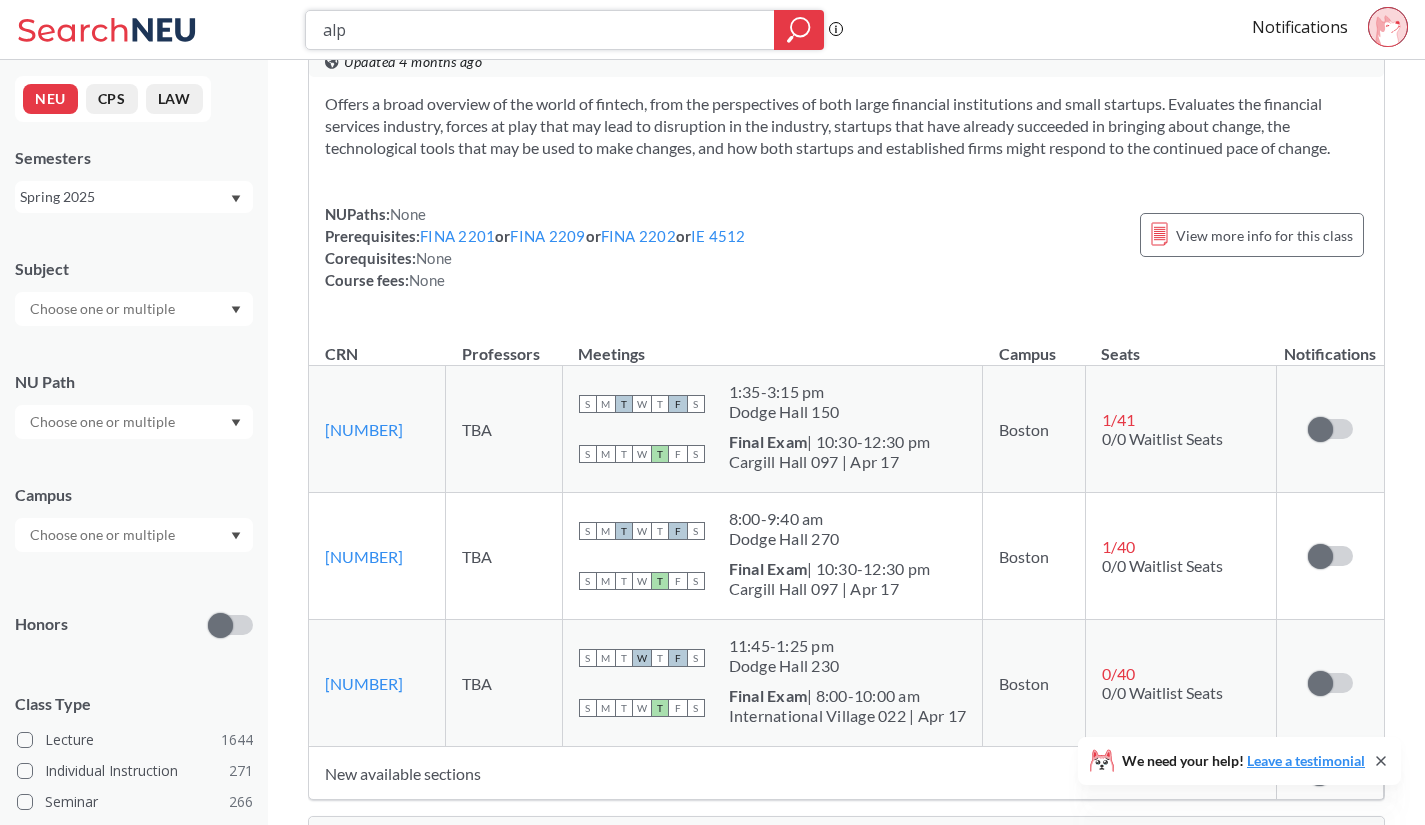 type on "[LAST]" 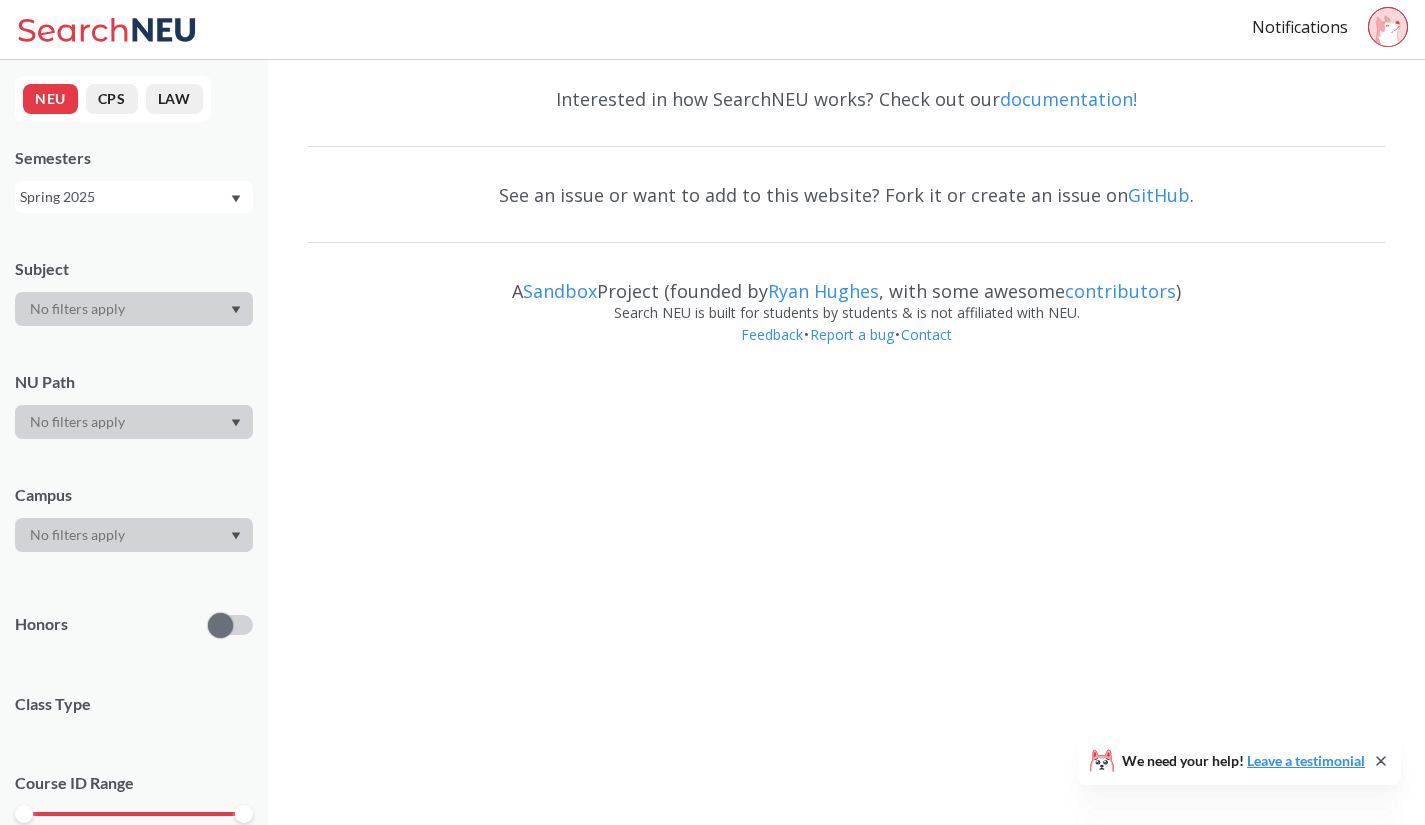 scroll, scrollTop: 0, scrollLeft: 0, axis: both 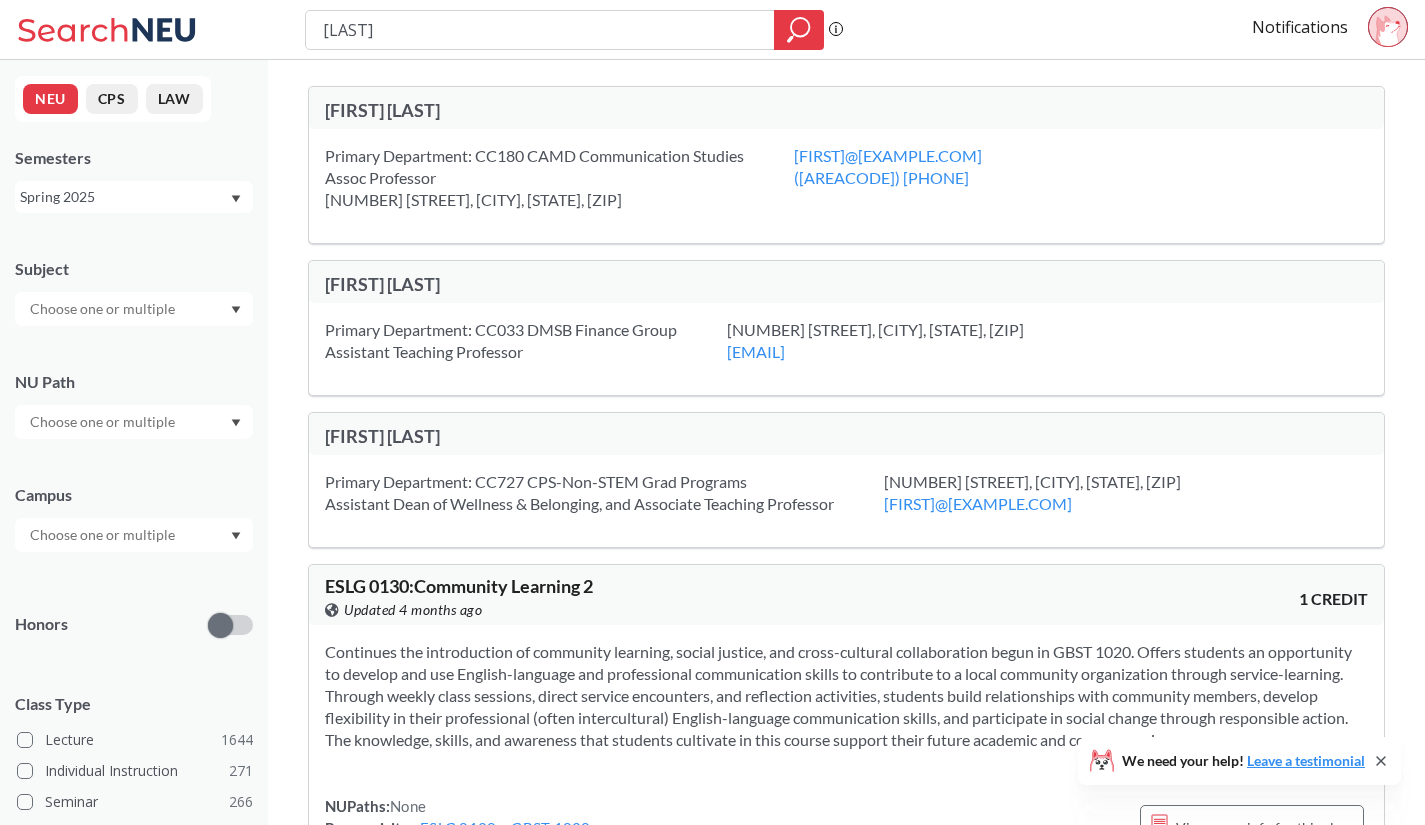 click on "[FIRST] [LAST]" at bounding box center (586, 284) 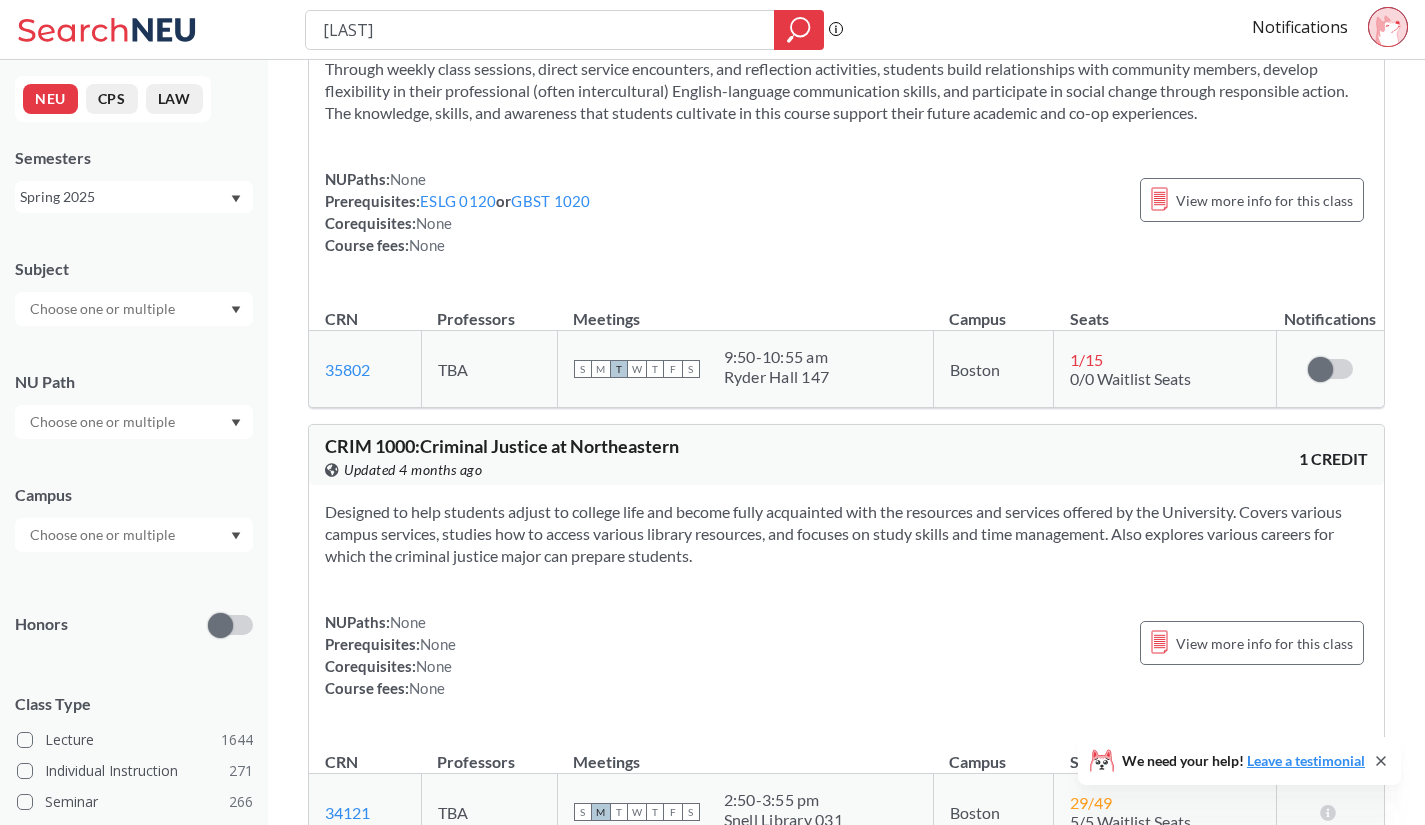 scroll, scrollTop: 0, scrollLeft: 0, axis: both 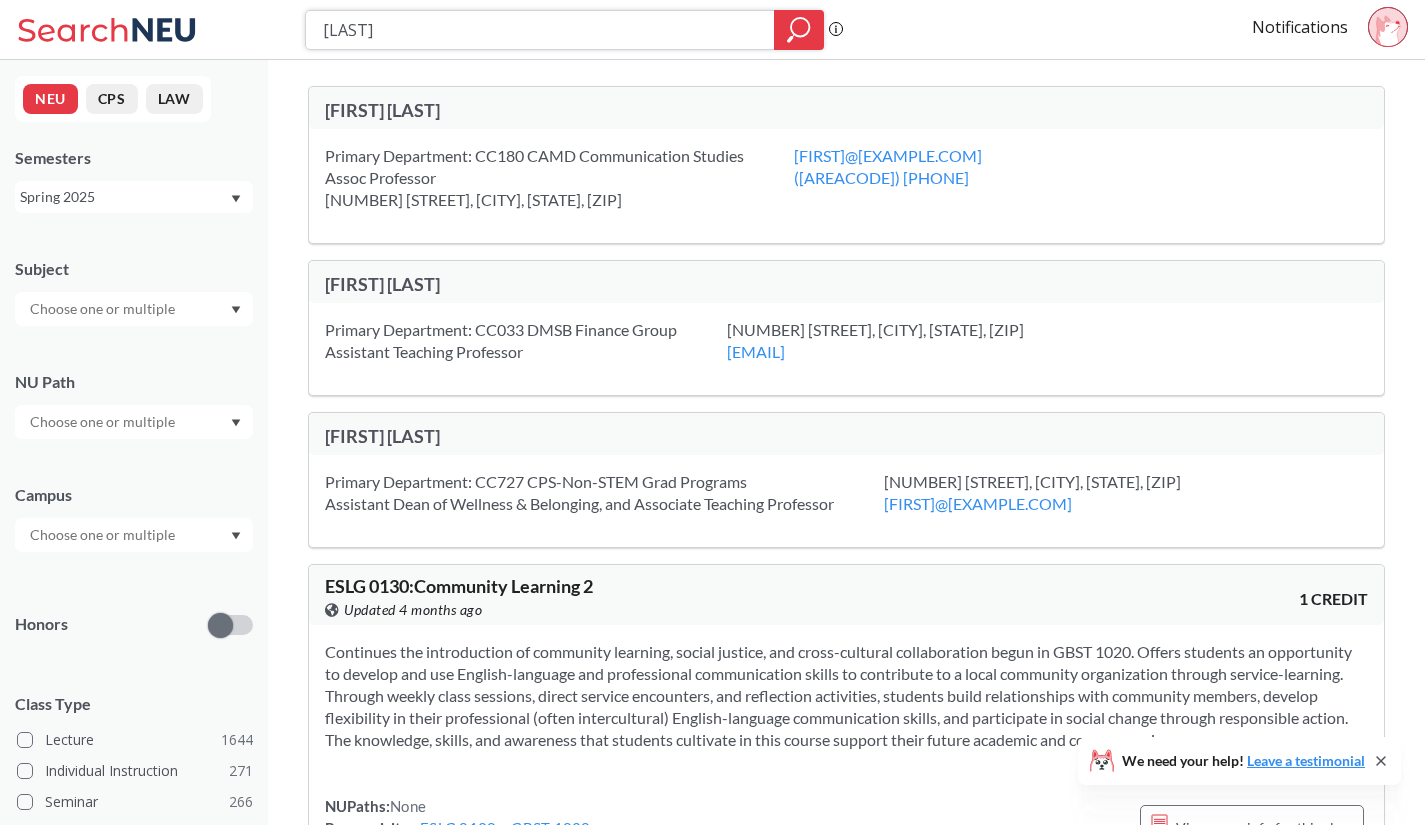 drag, startPoint x: 407, startPoint y: 29, endPoint x: 174, endPoint y: 56, distance: 234.55916 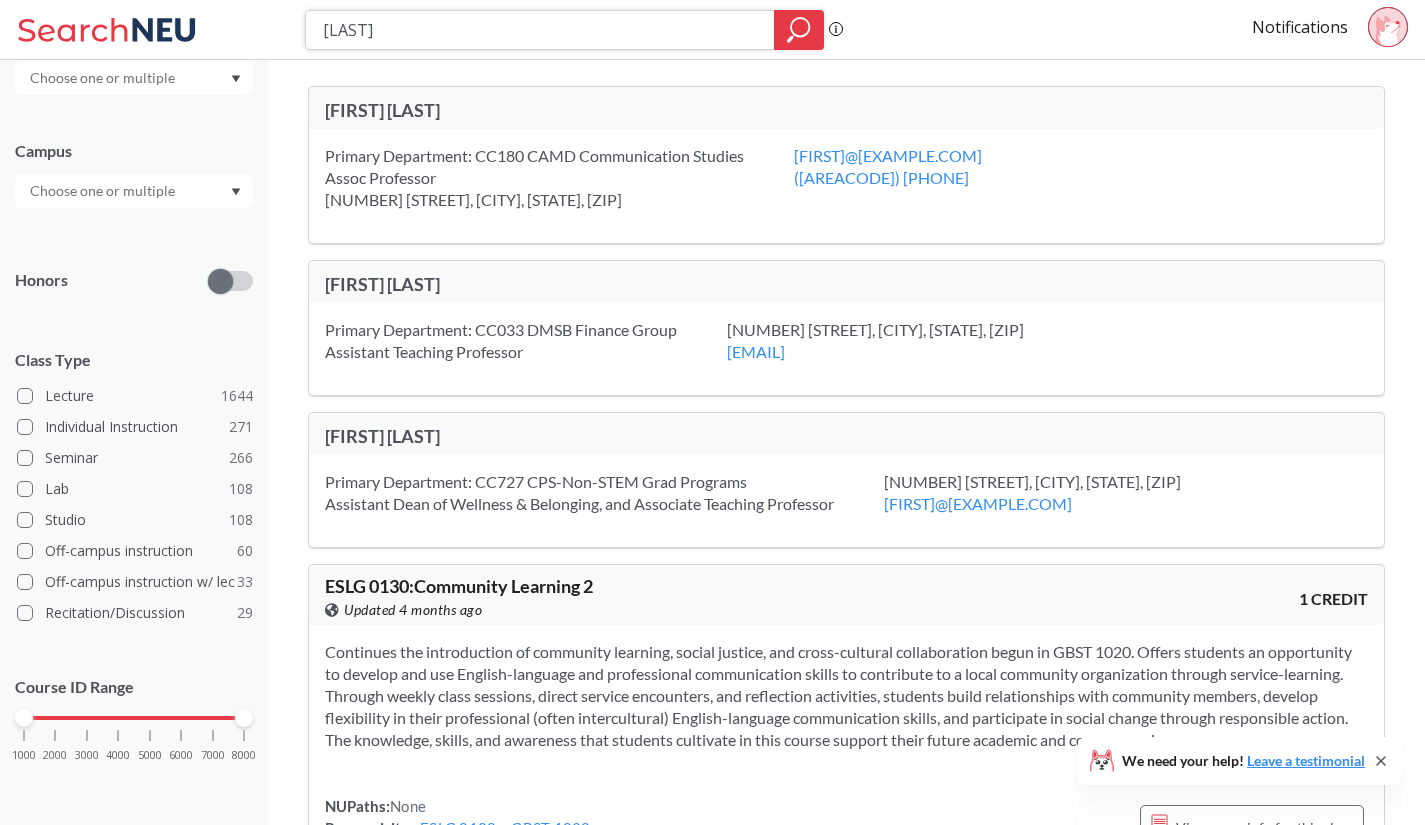 scroll, scrollTop: 344, scrollLeft: 0, axis: vertical 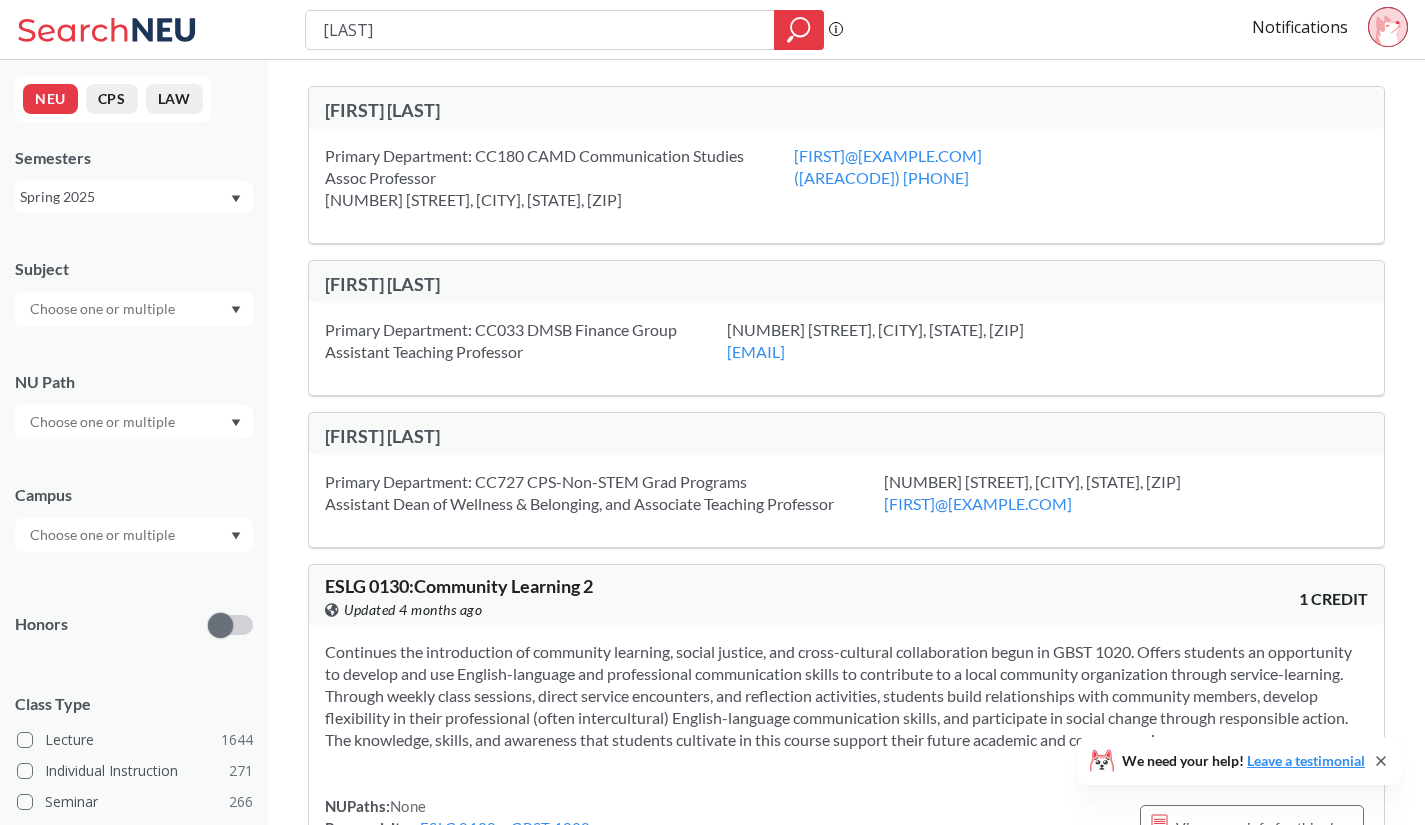 click 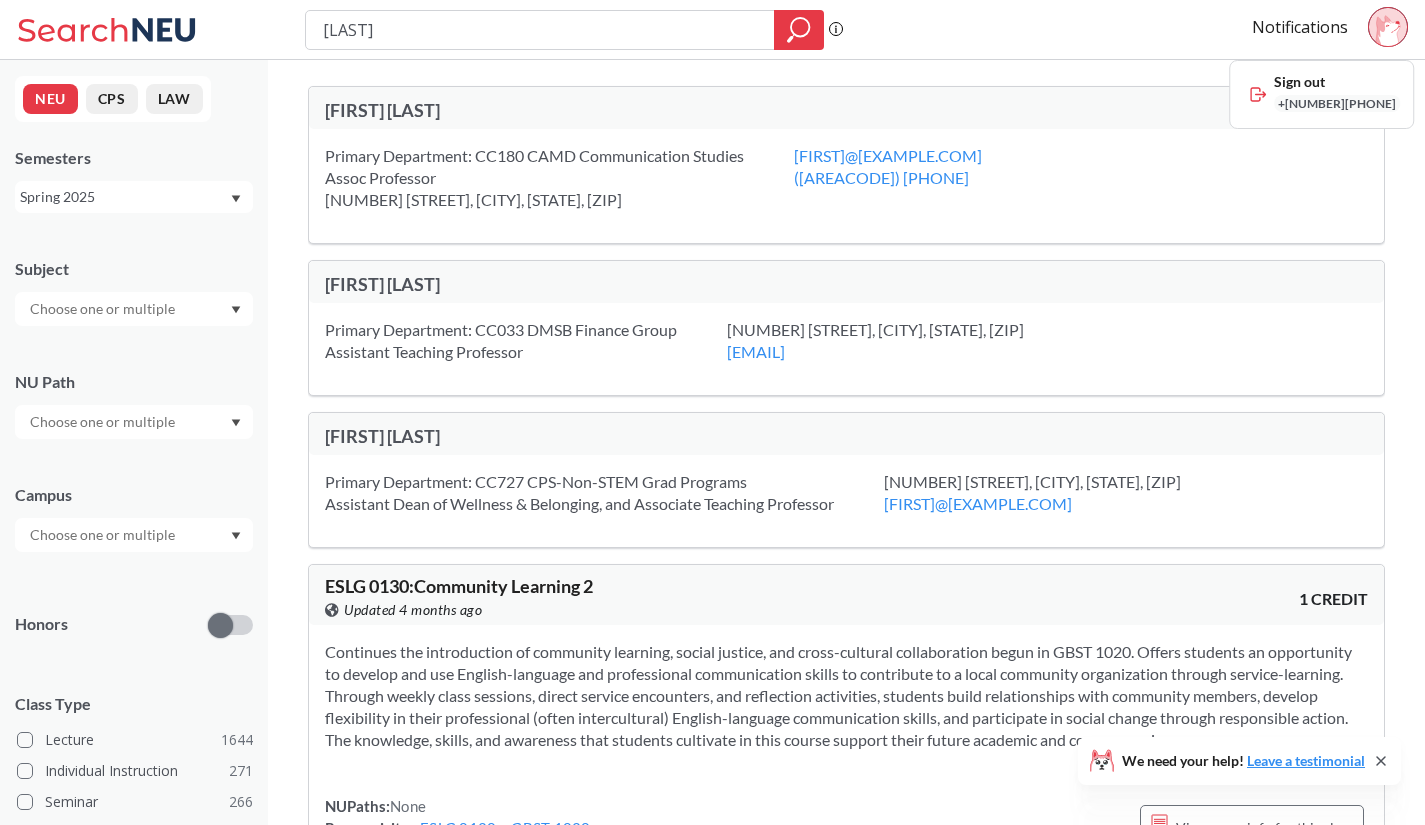 click on "Sign out" at bounding box center (1337, 82) 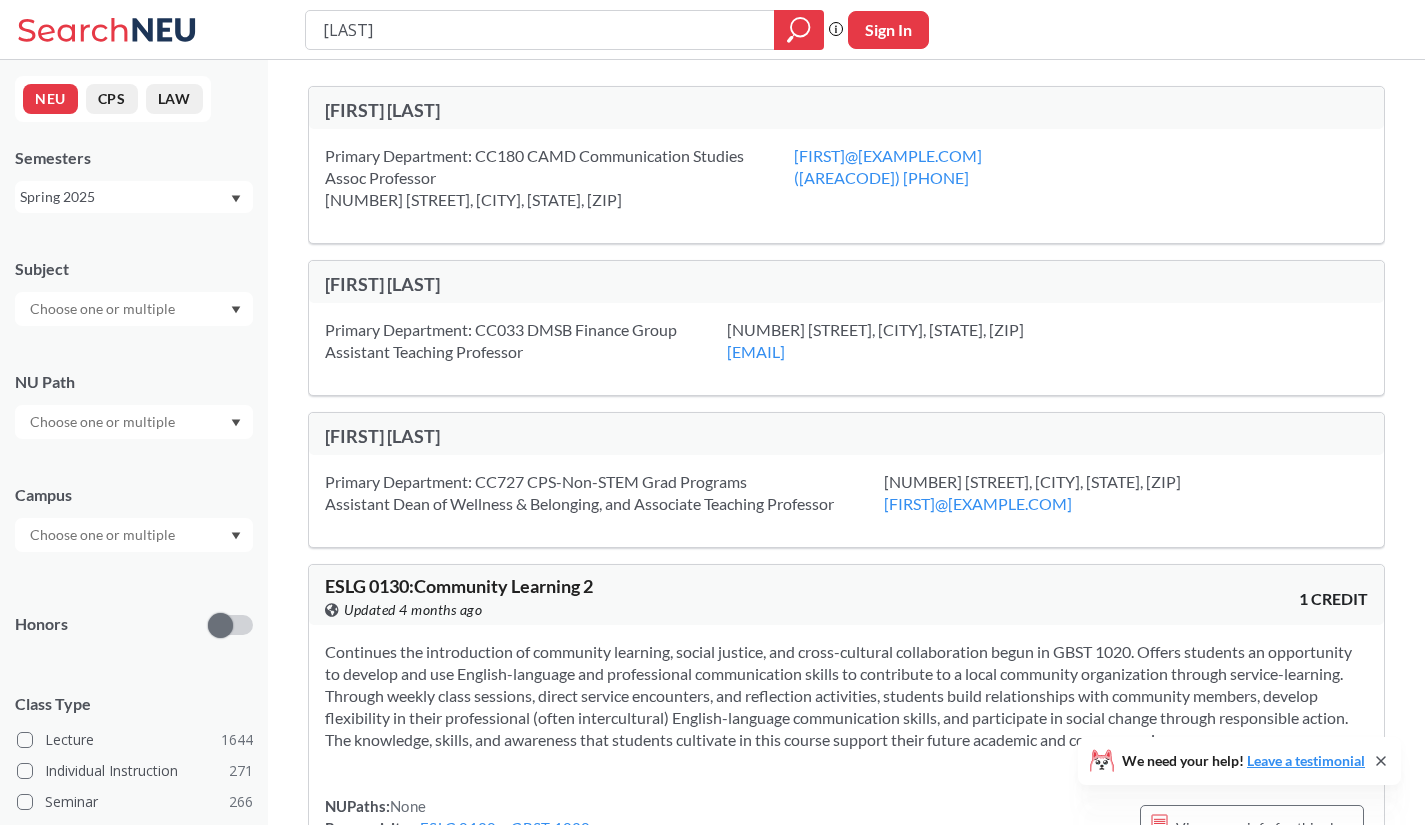 click on "Sign In" at bounding box center (888, 30) 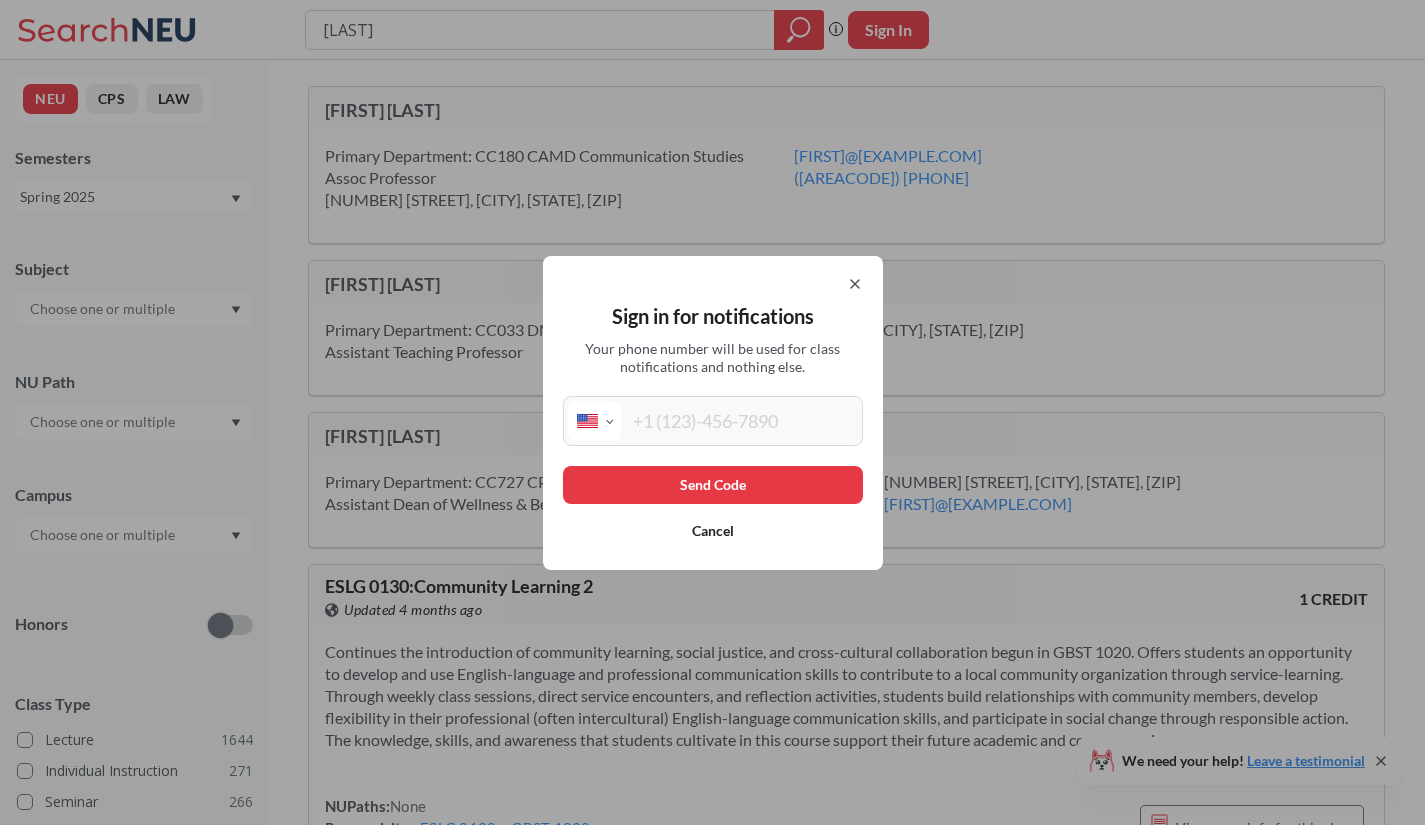 click at bounding box center [739, 421] 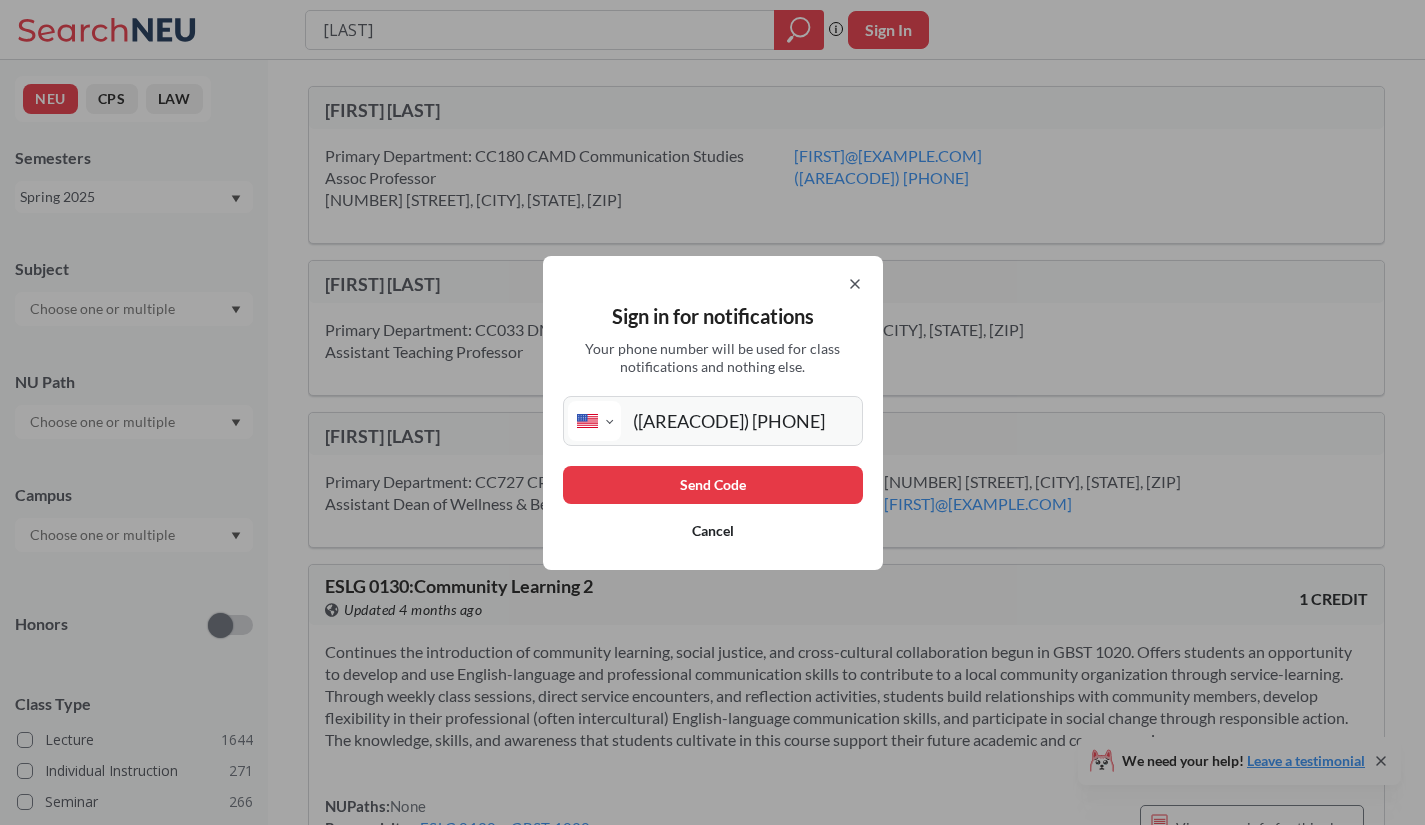 click on "Send Code" at bounding box center [713, 485] 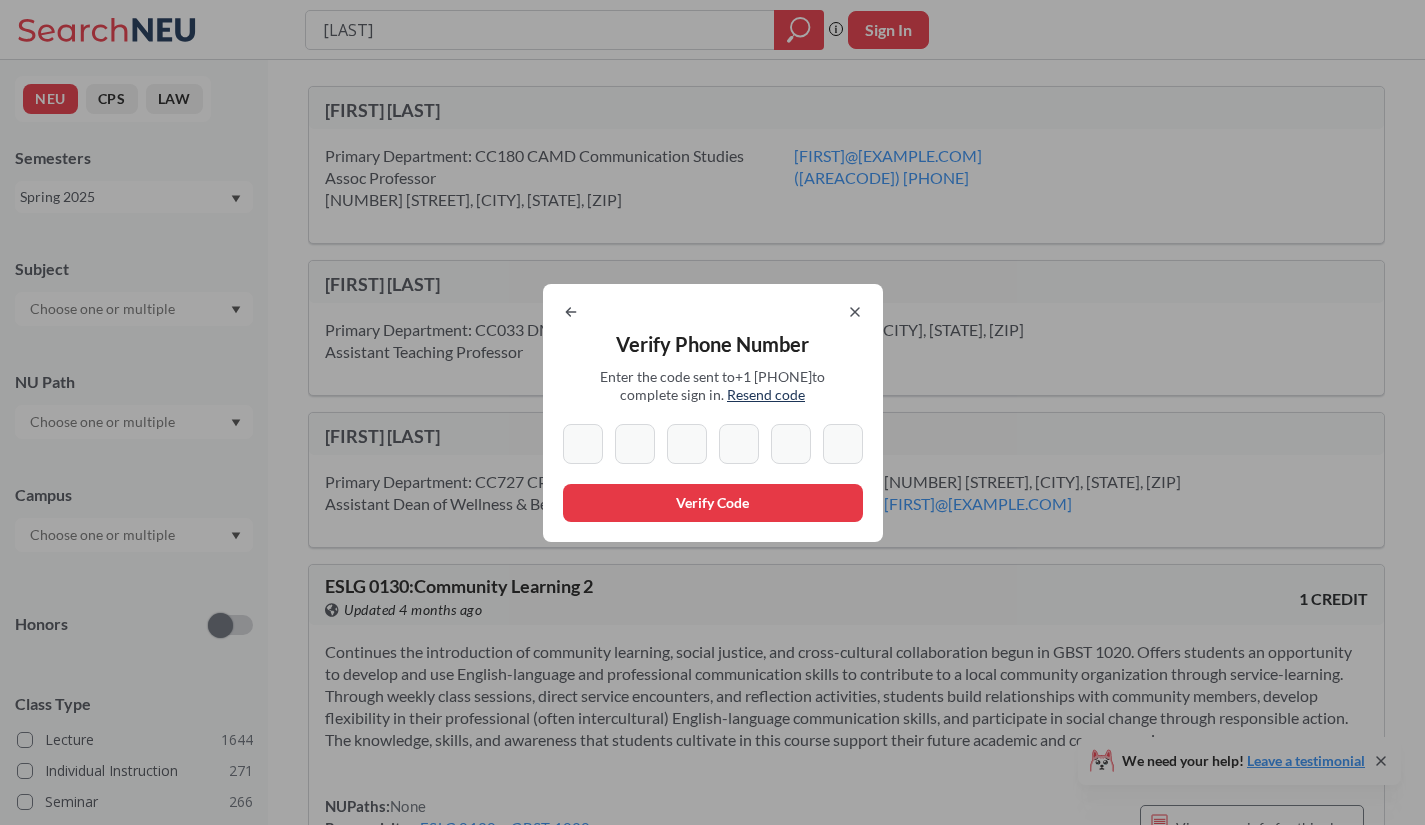 type on "4" 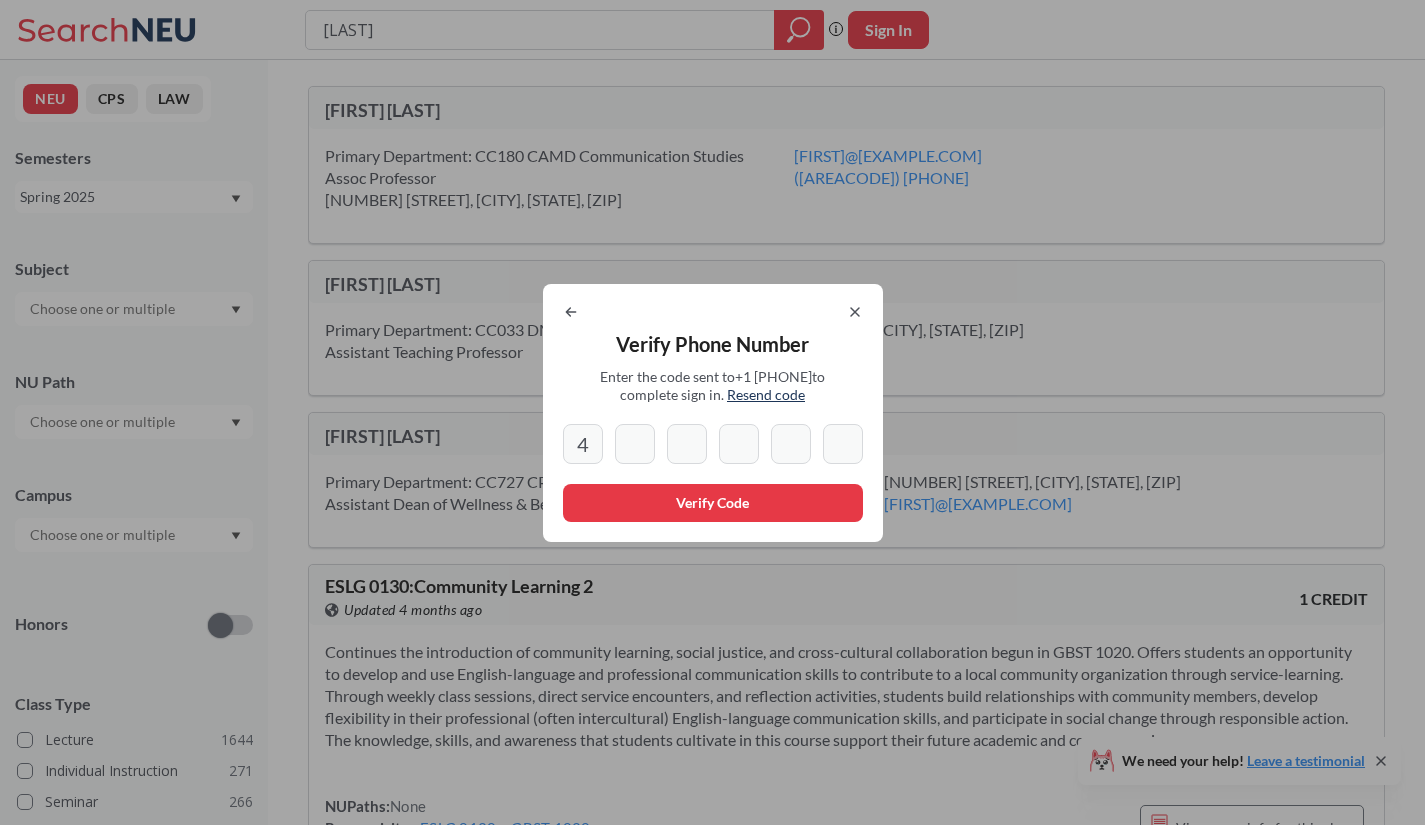 type on "0" 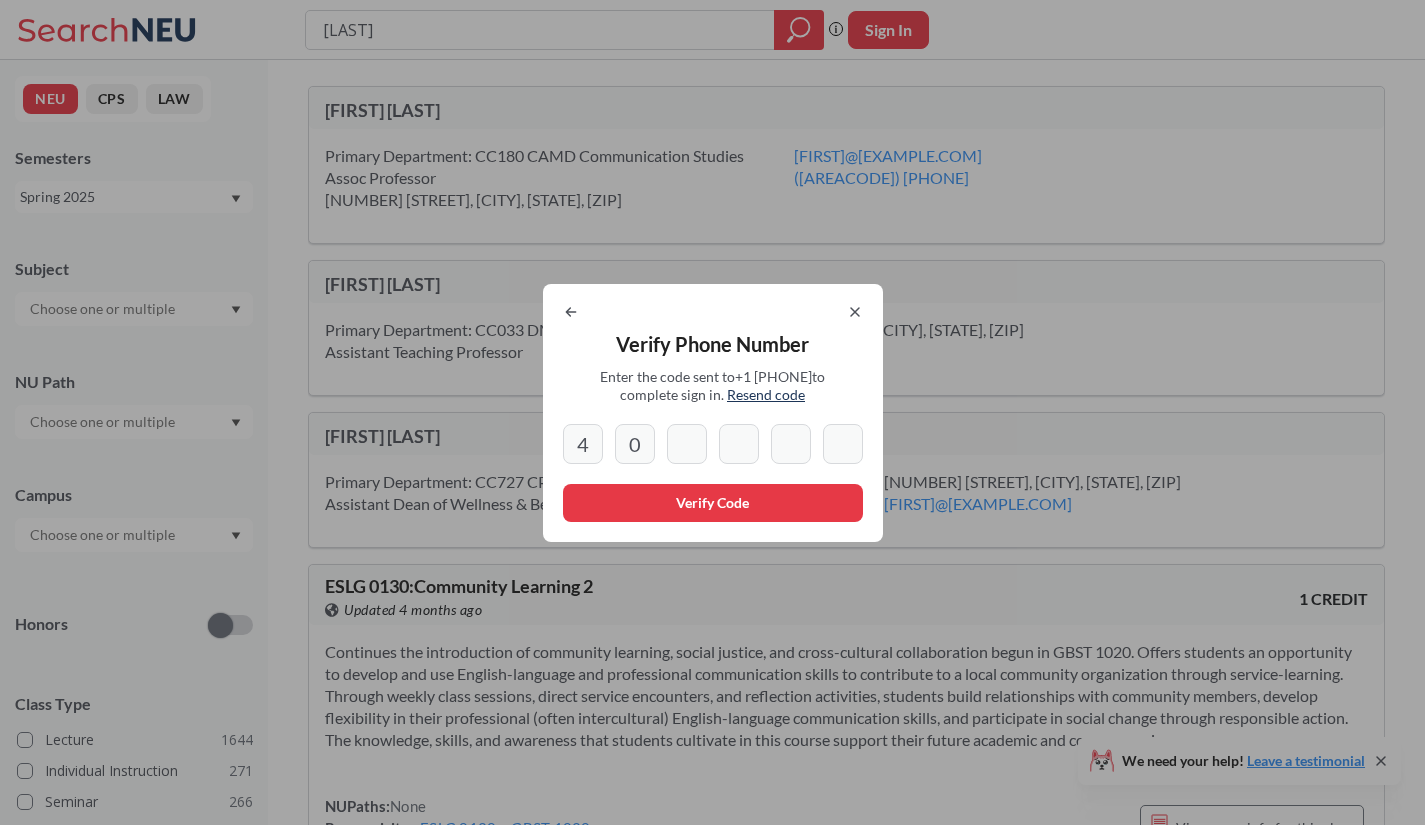 type on "8" 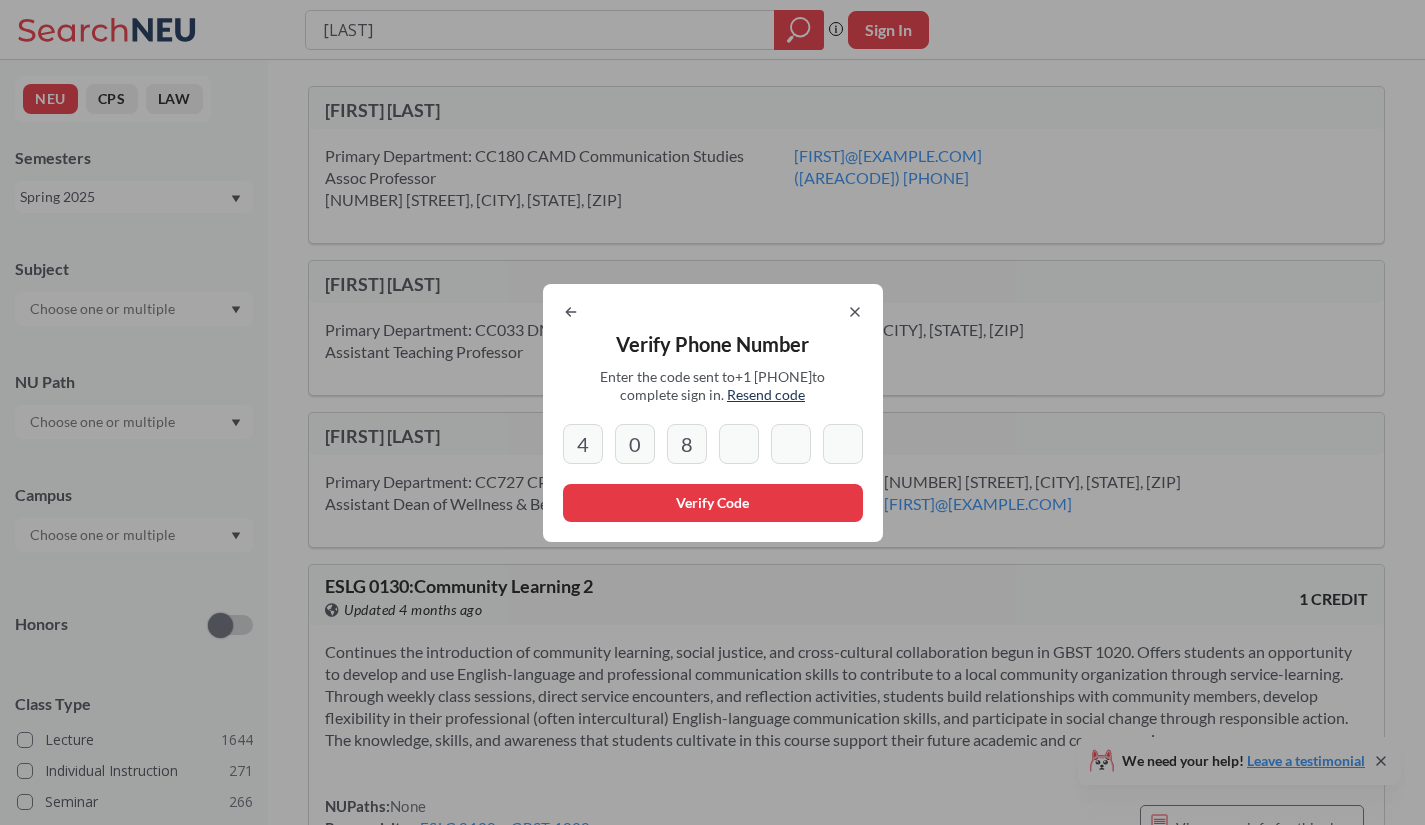 type on "3" 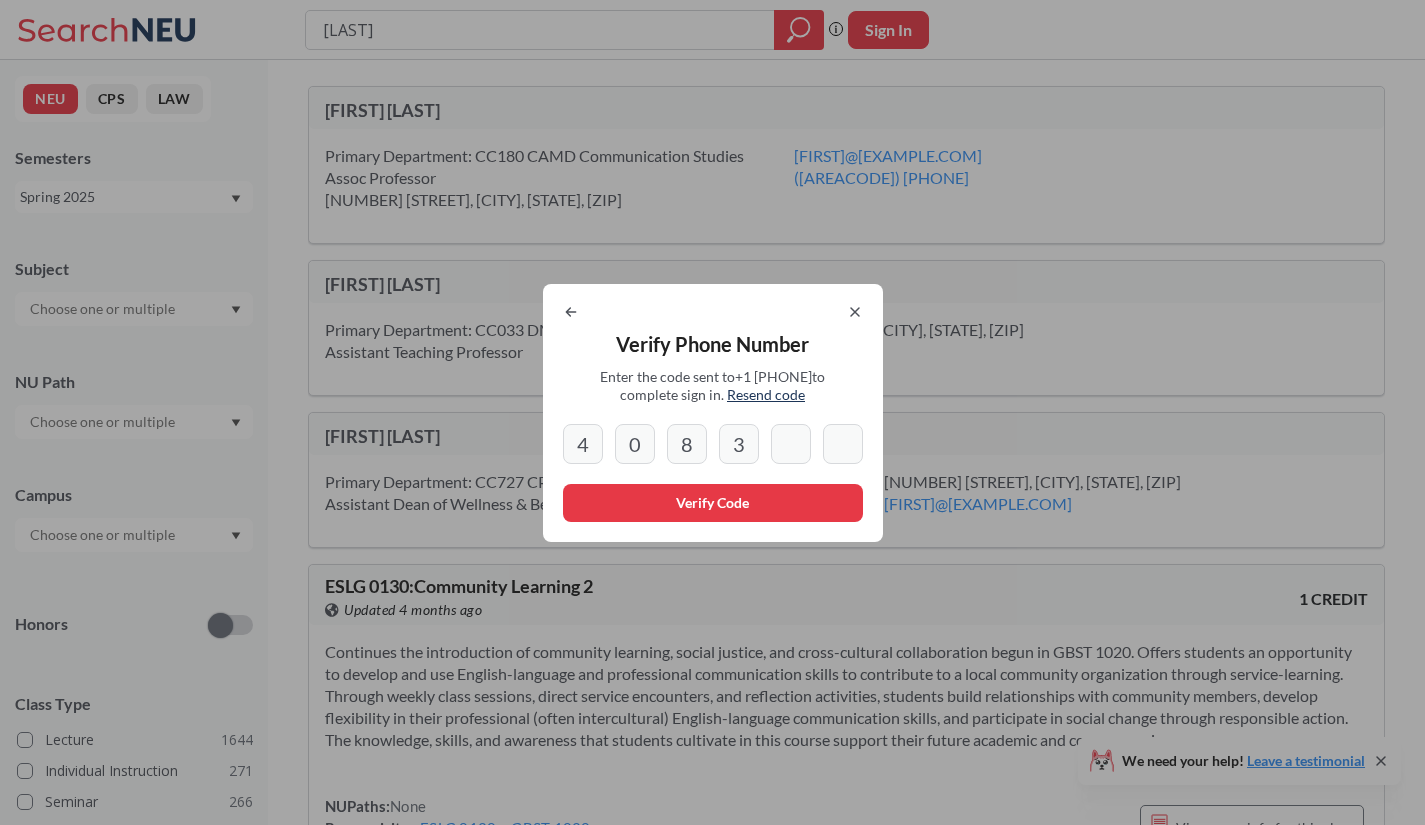 type on "3" 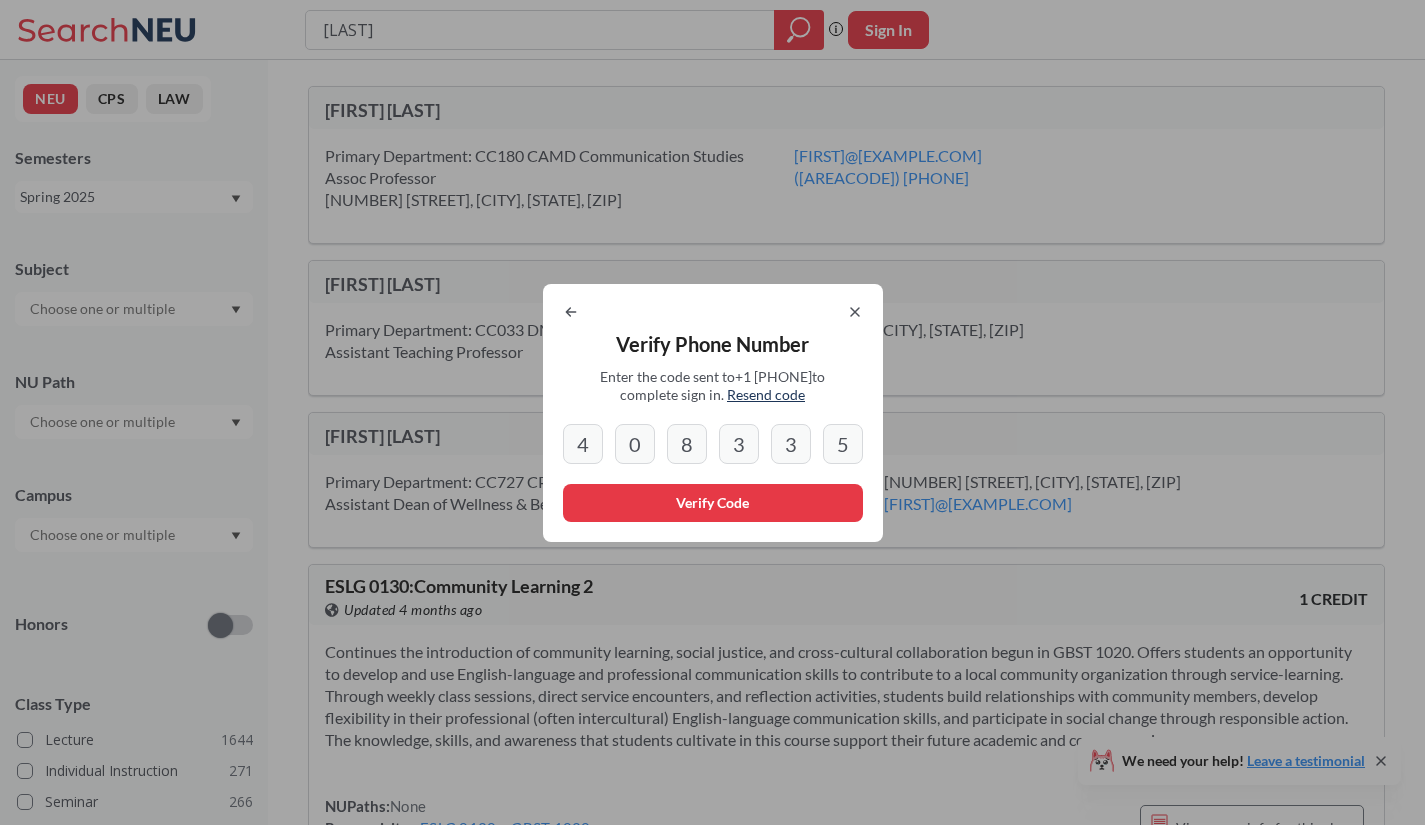 type on "5" 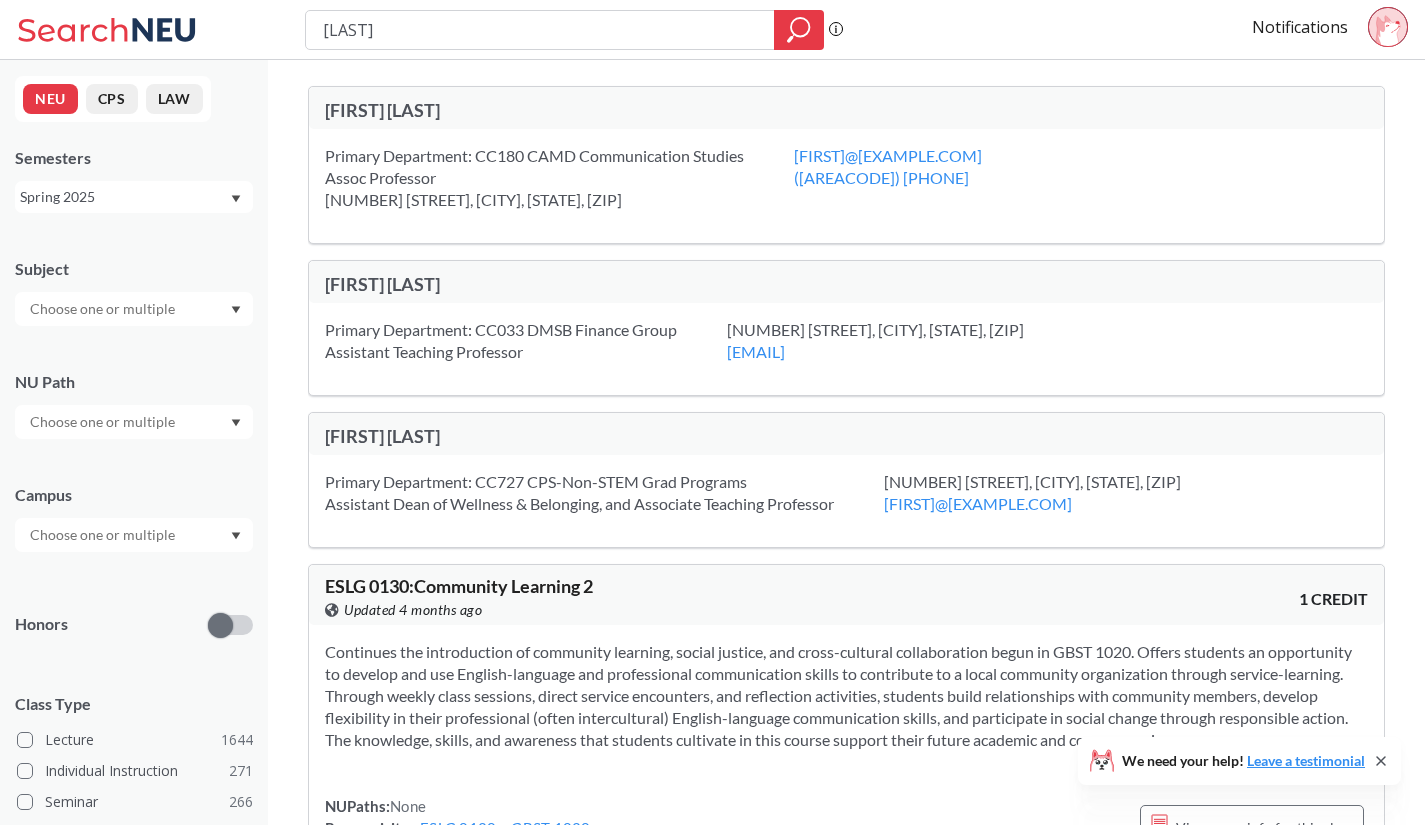 click 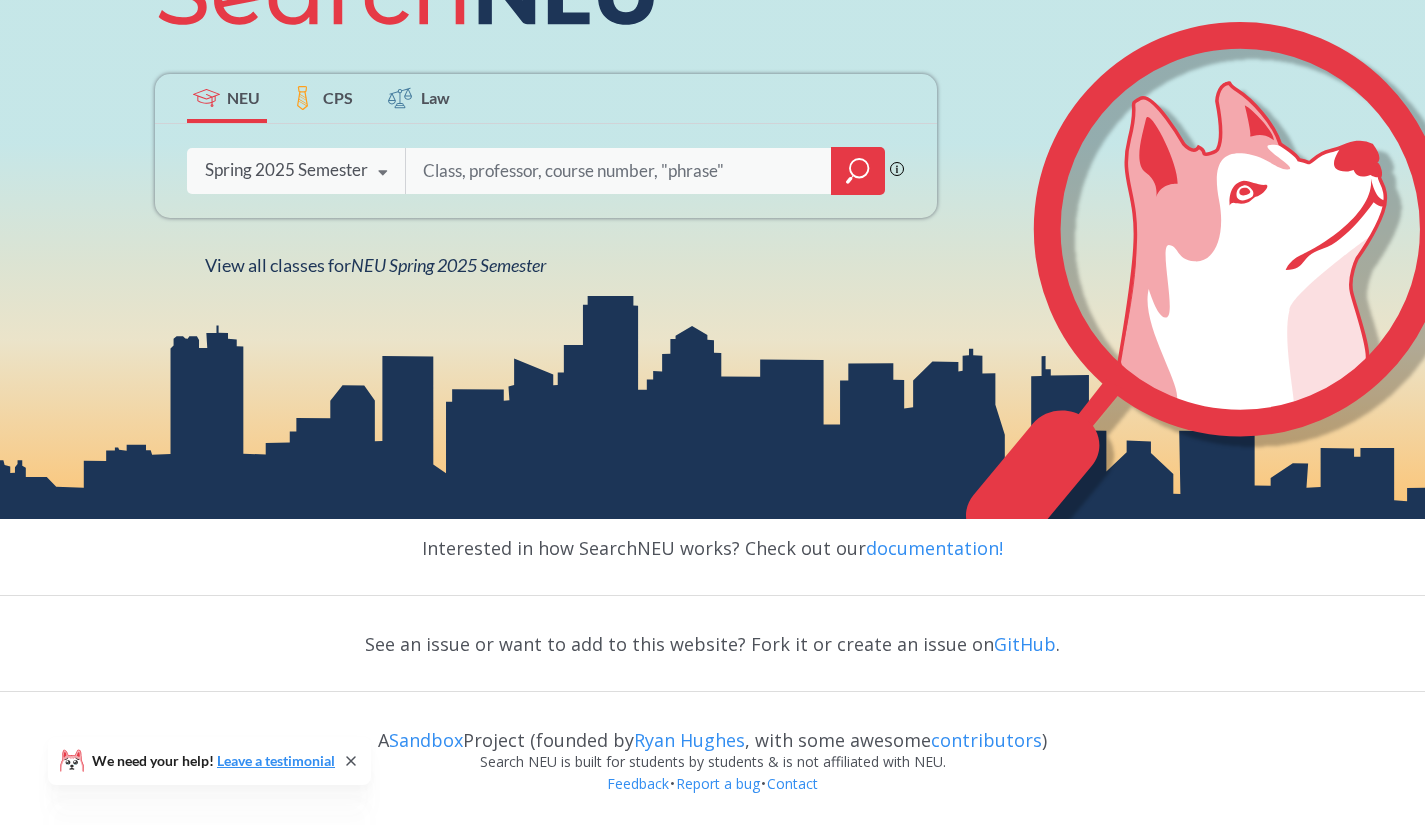 scroll, scrollTop: 0, scrollLeft: 0, axis: both 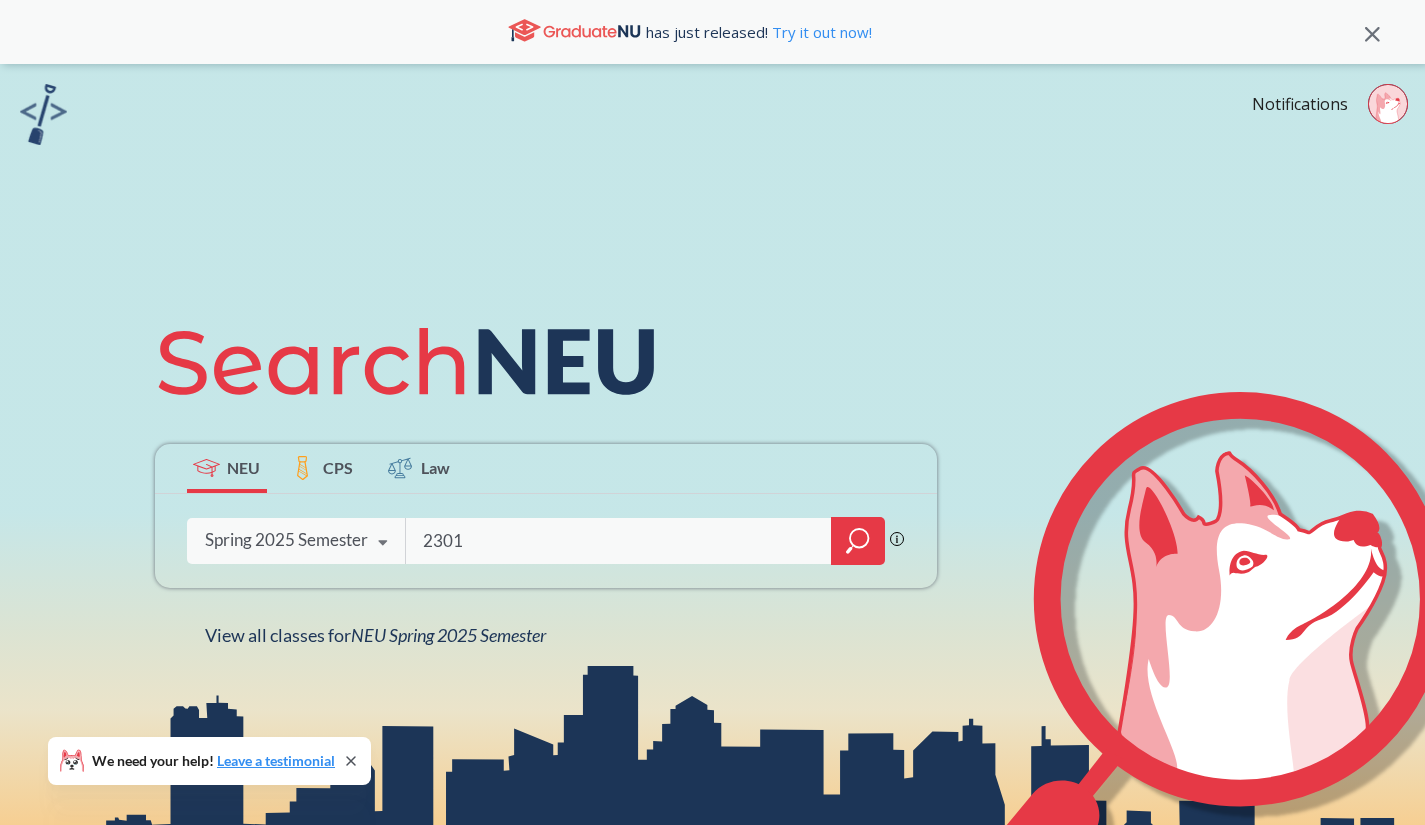 type on "2301" 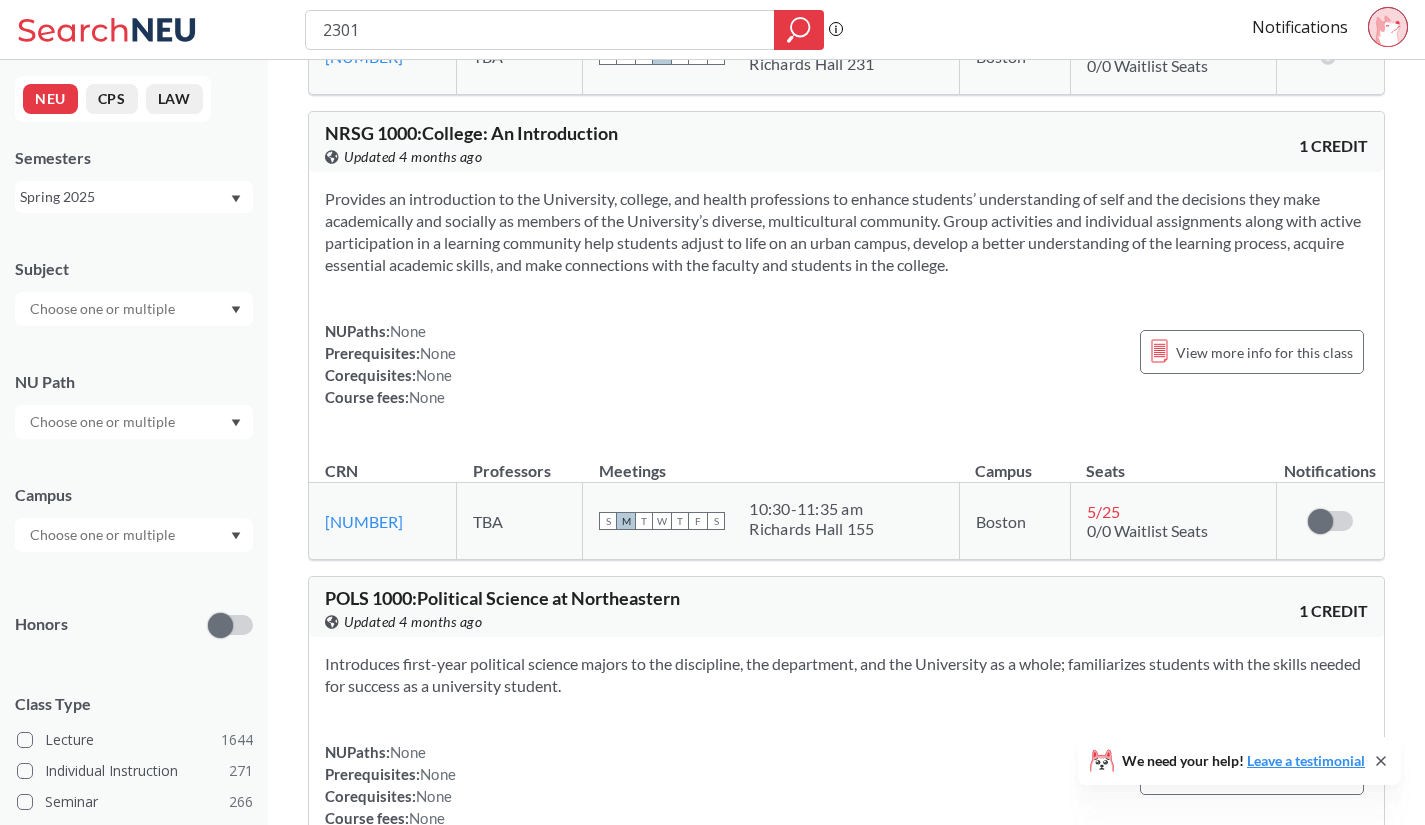 scroll, scrollTop: 15759, scrollLeft: 0, axis: vertical 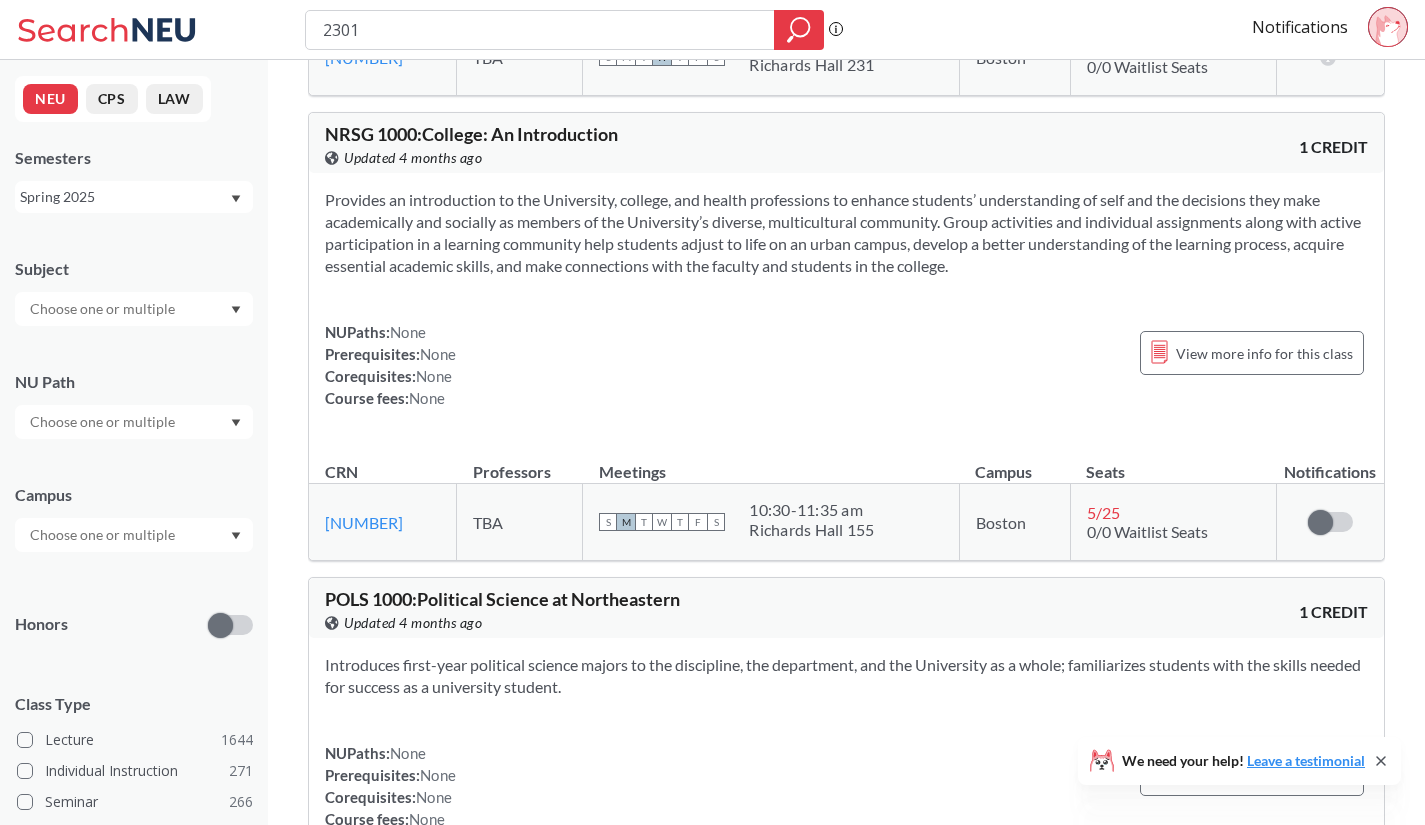 drag, startPoint x: 245, startPoint y: 70, endPoint x: 189, endPoint y: 77, distance: 56.435802 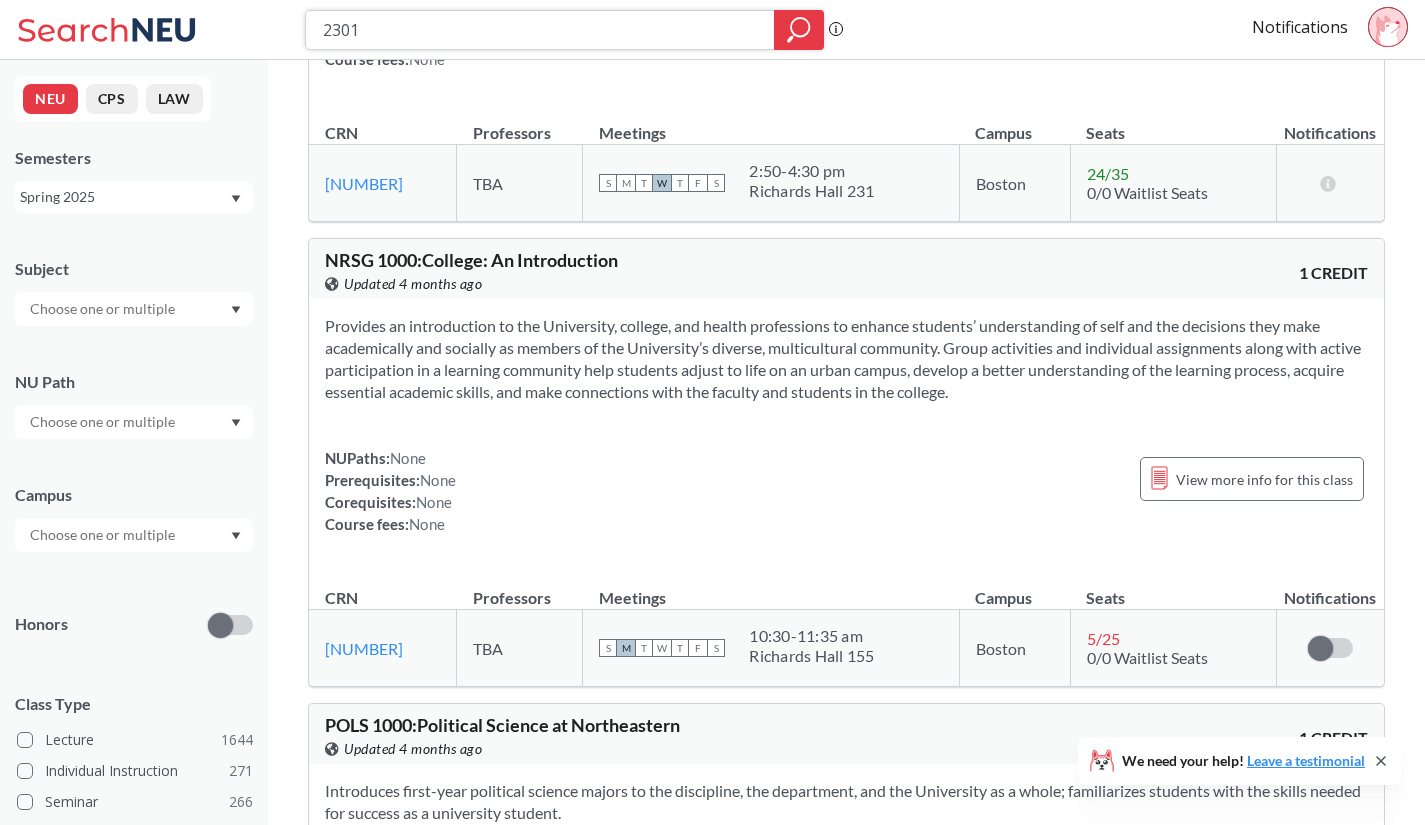 scroll, scrollTop: 15621, scrollLeft: 0, axis: vertical 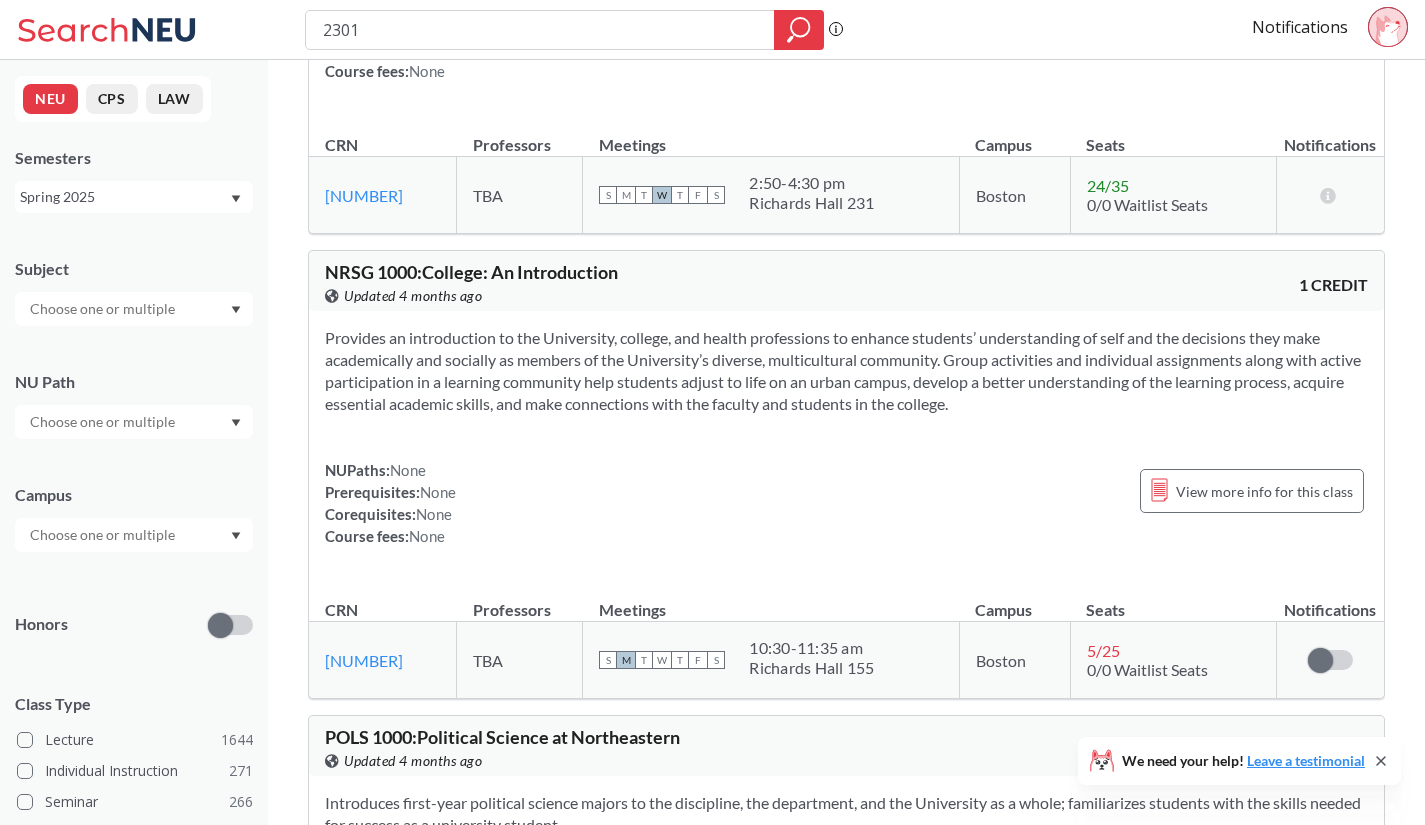drag, startPoint x: 361, startPoint y: 47, endPoint x: 318, endPoint y: 56, distance: 43.931767 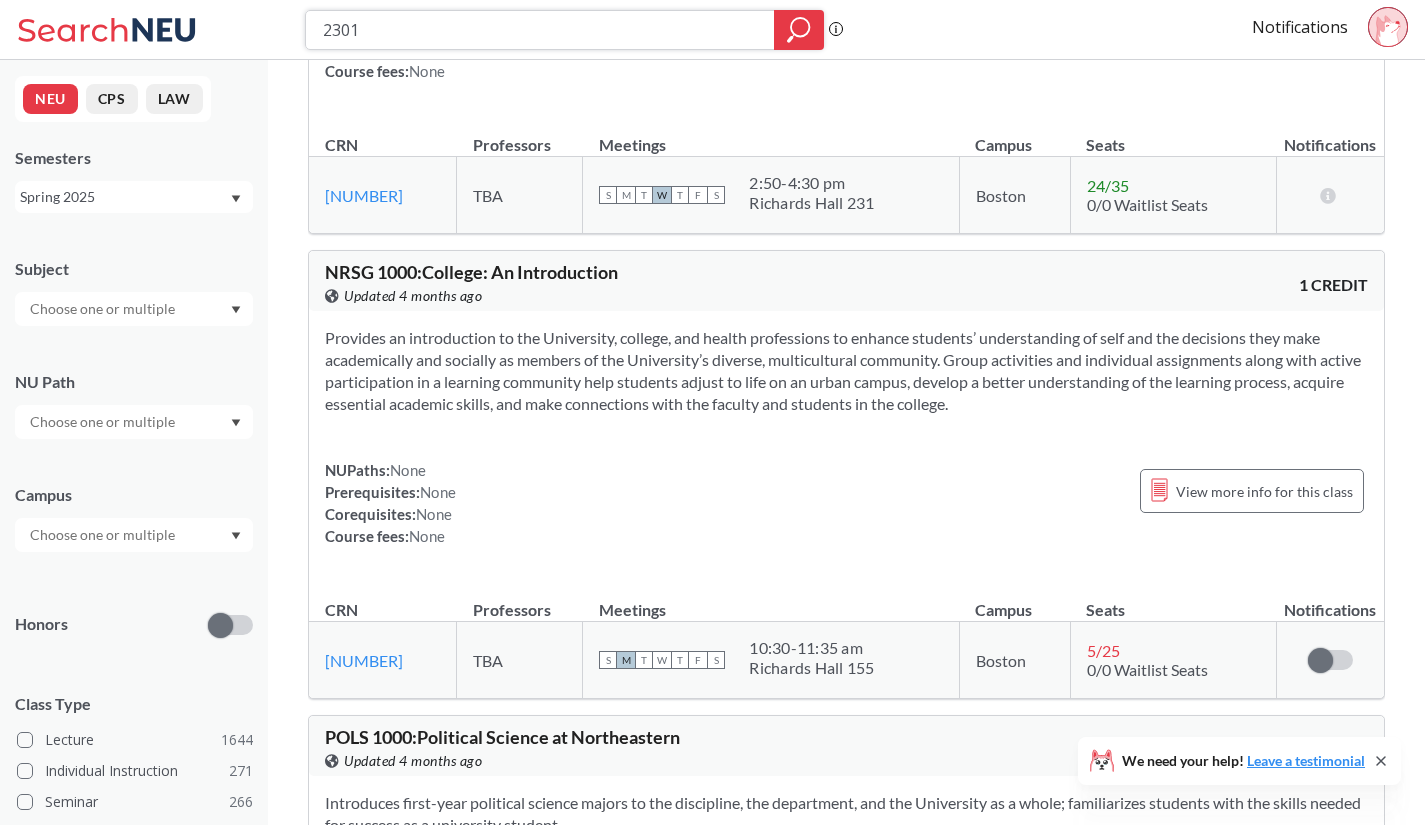 drag, startPoint x: 317, startPoint y: 38, endPoint x: 281, endPoint y: 41, distance: 36.124783 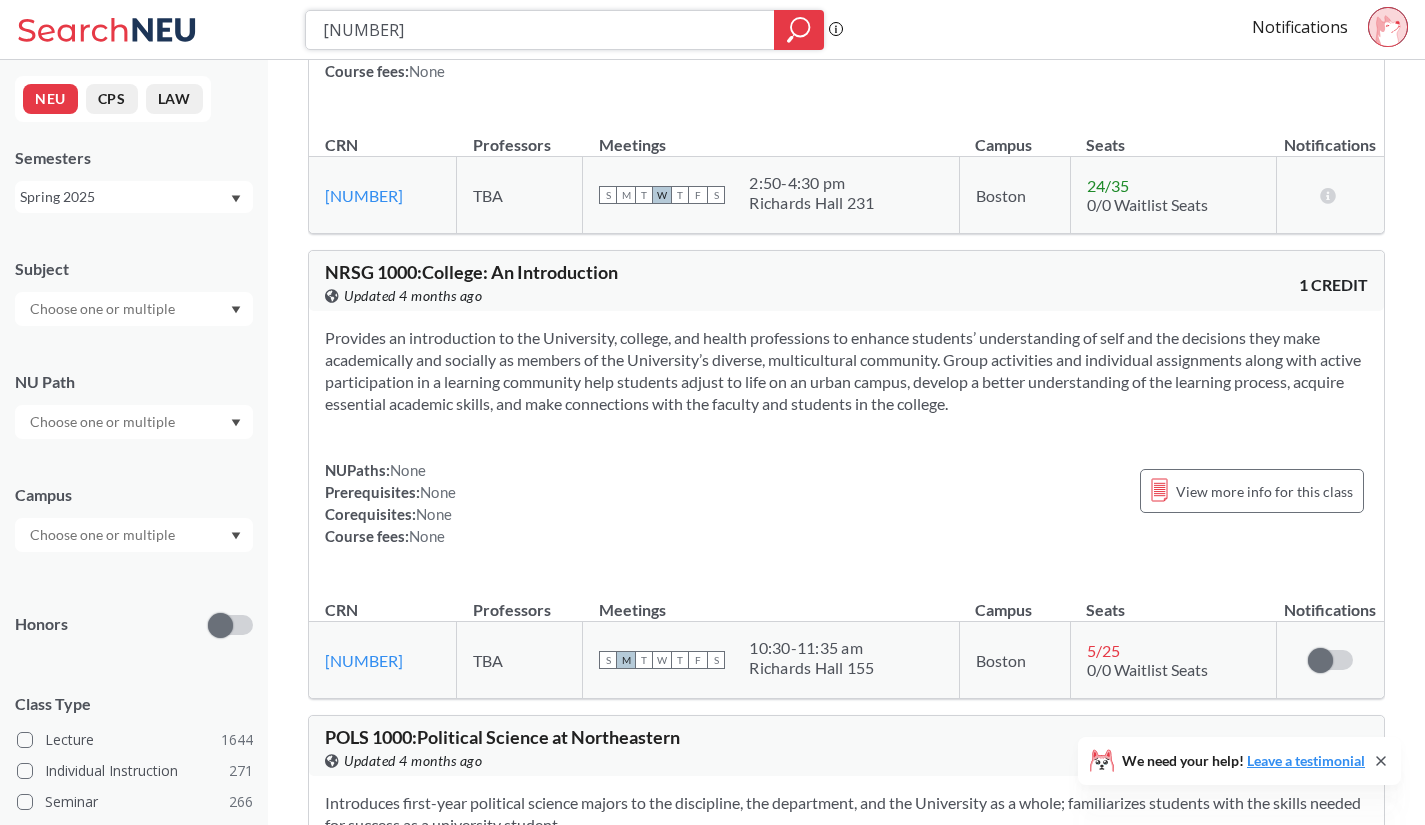 type on "[NUMBER]" 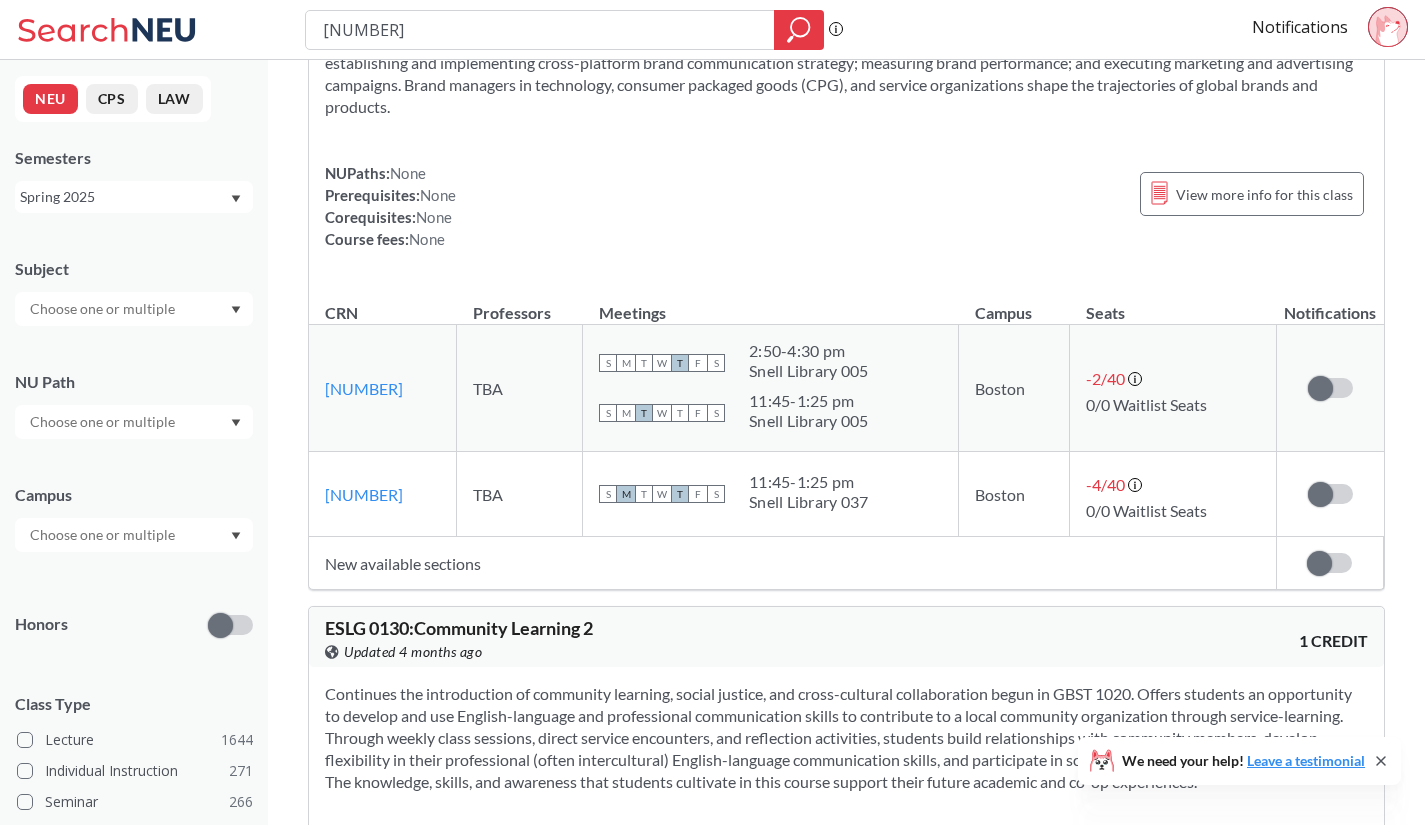 scroll, scrollTop: 0, scrollLeft: 0, axis: both 